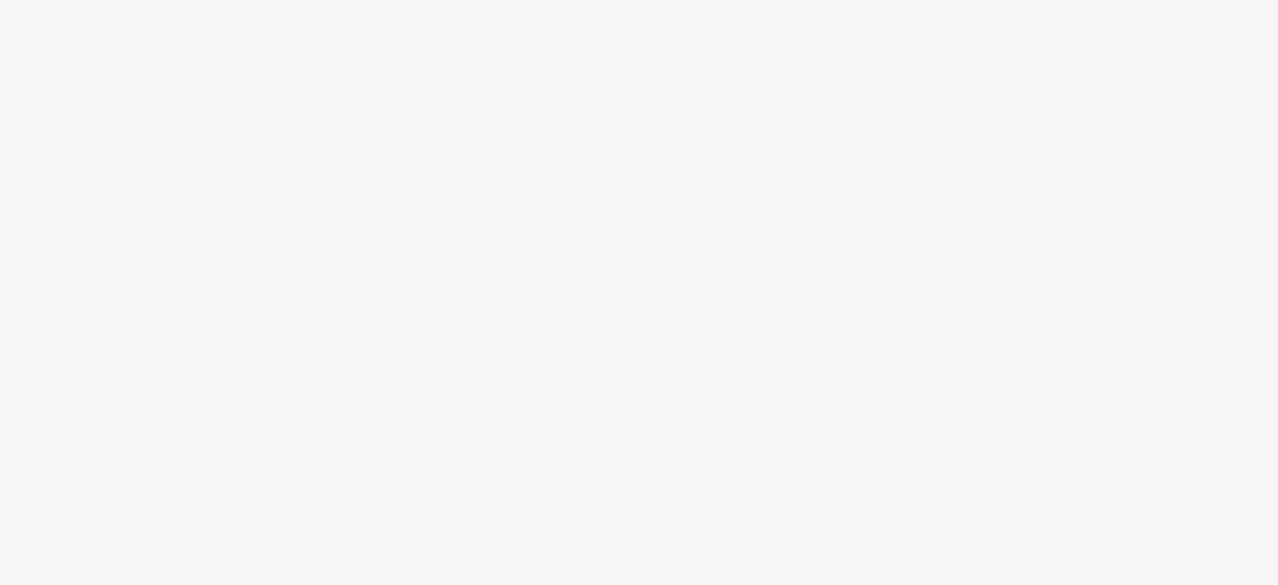 scroll, scrollTop: 0, scrollLeft: 0, axis: both 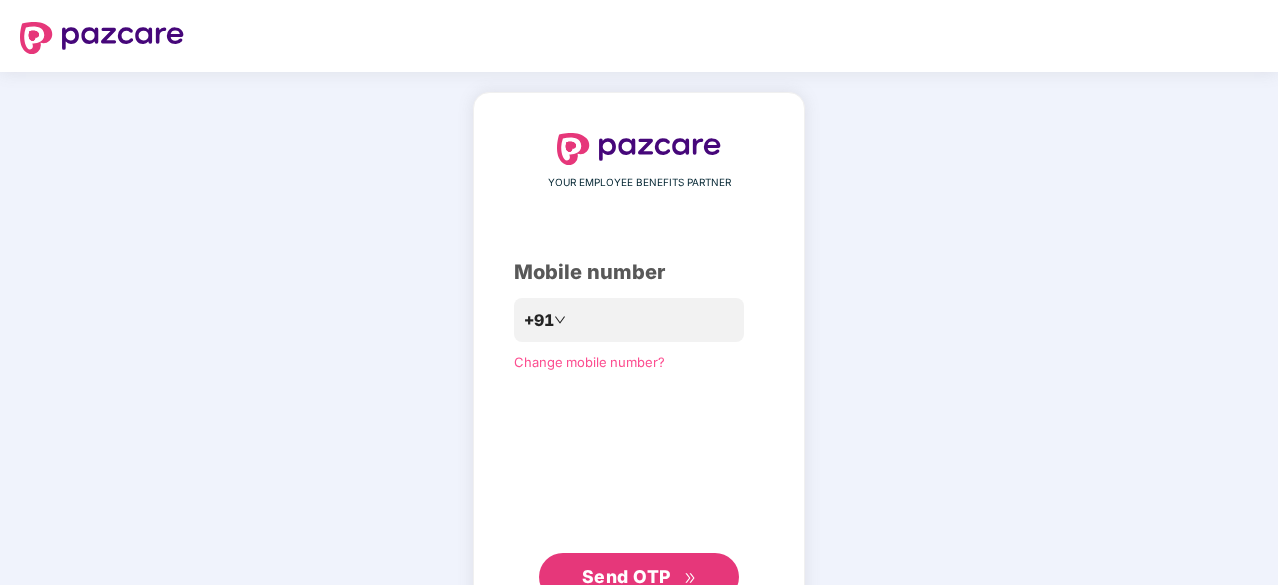 click on "Mobile number" at bounding box center [639, 272] 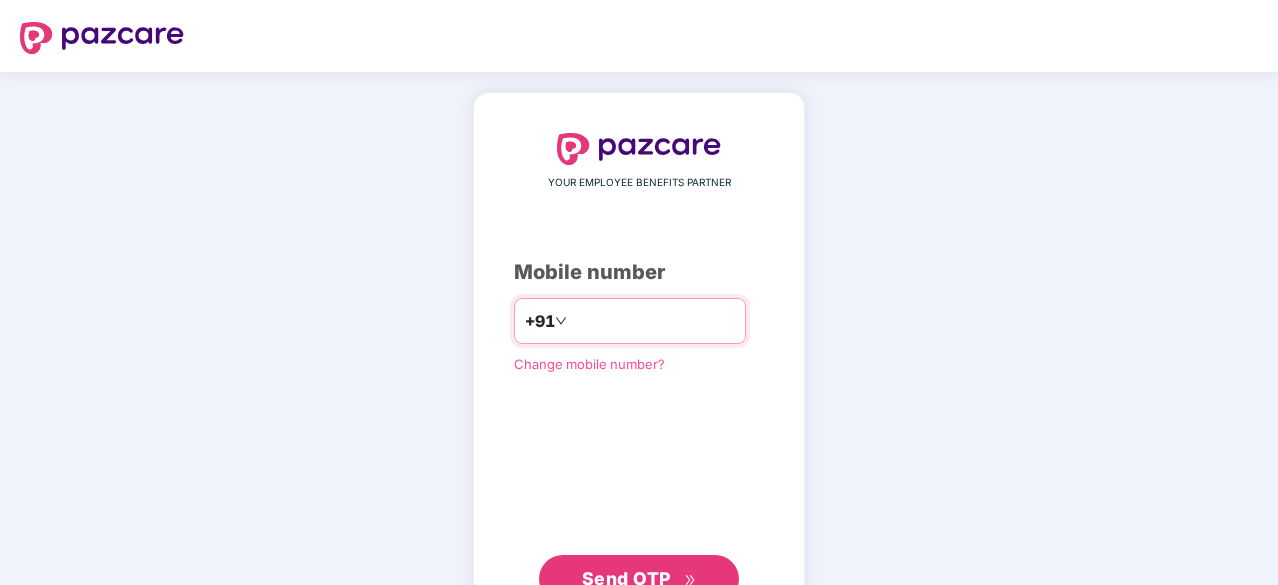 click at bounding box center [653, 321] 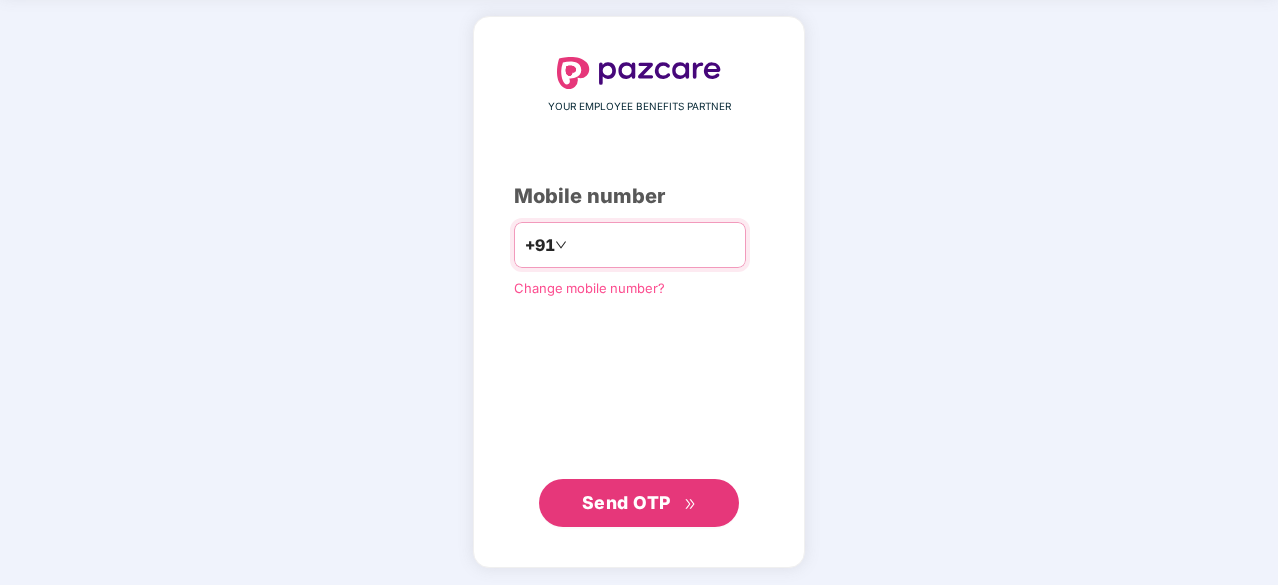 type on "**********" 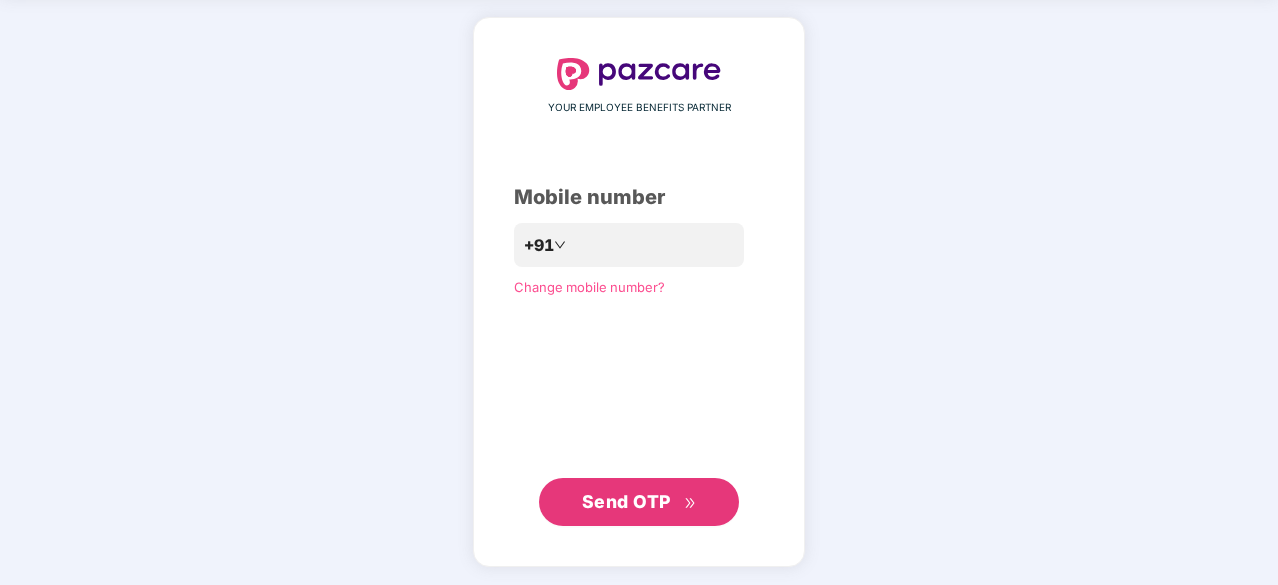 click on "Send OTP" at bounding box center (639, 502) 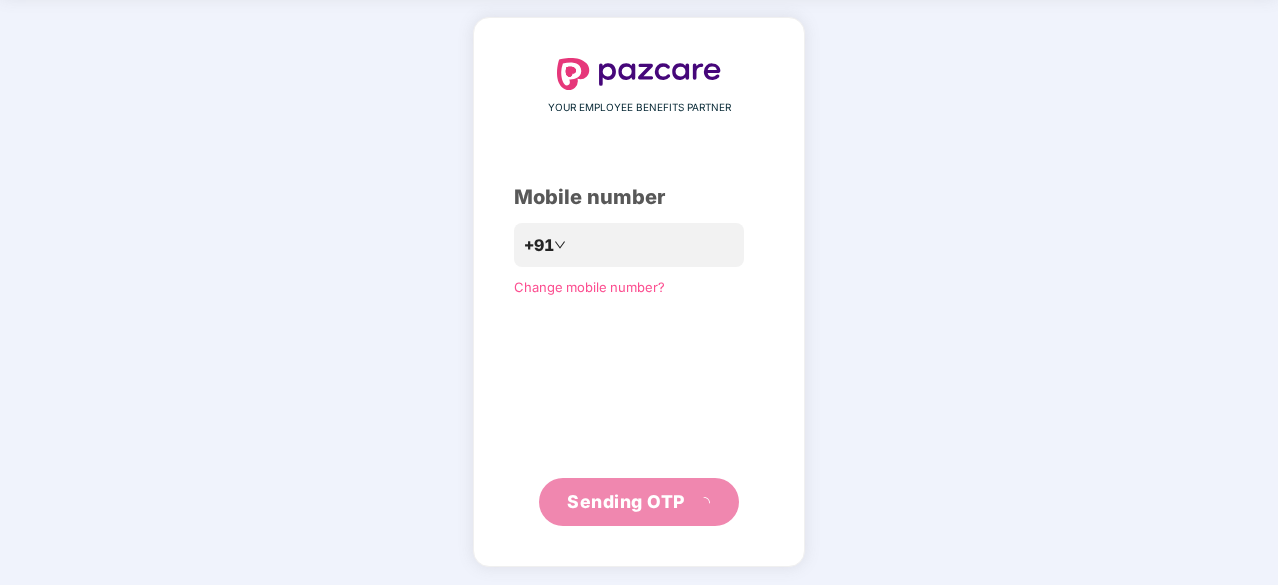 scroll, scrollTop: 66, scrollLeft: 0, axis: vertical 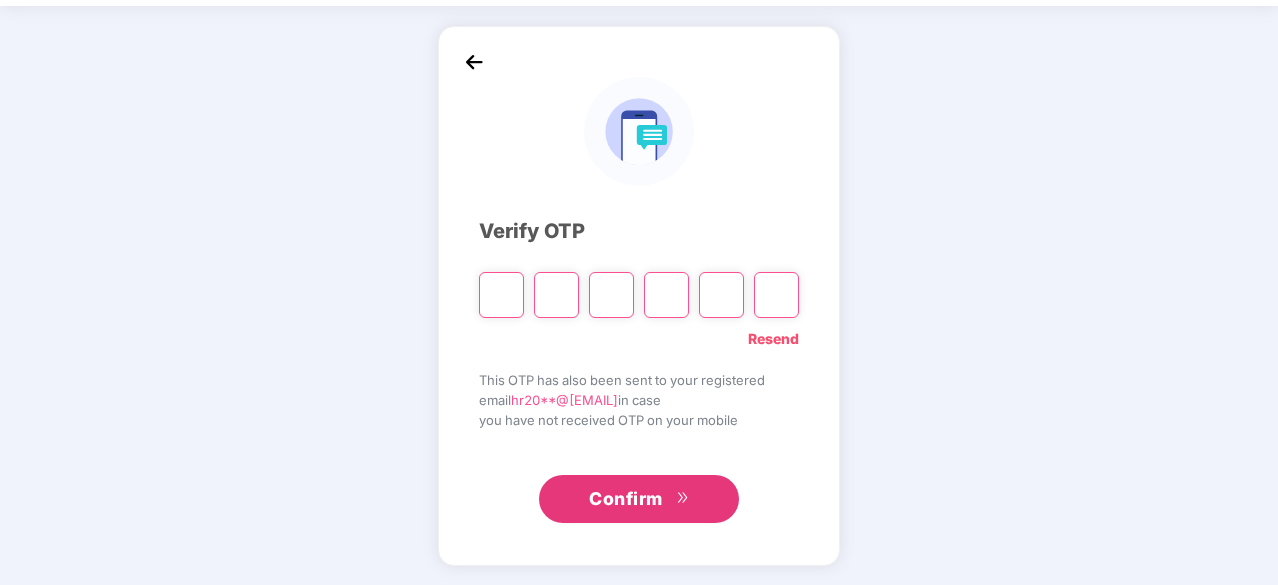 type on "*" 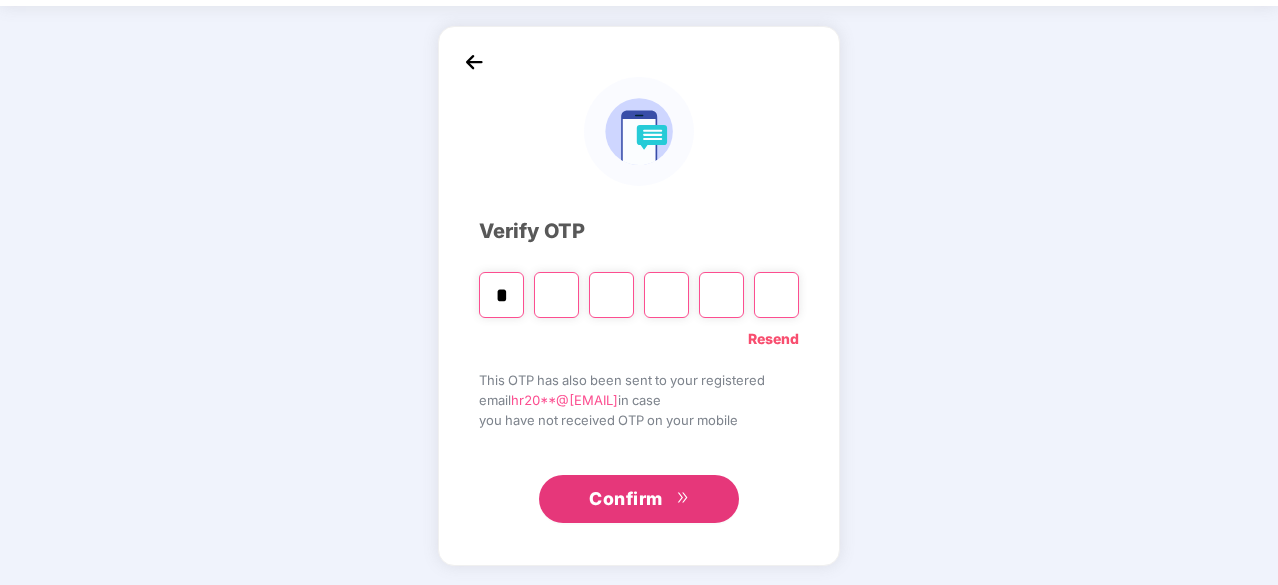 type on "*" 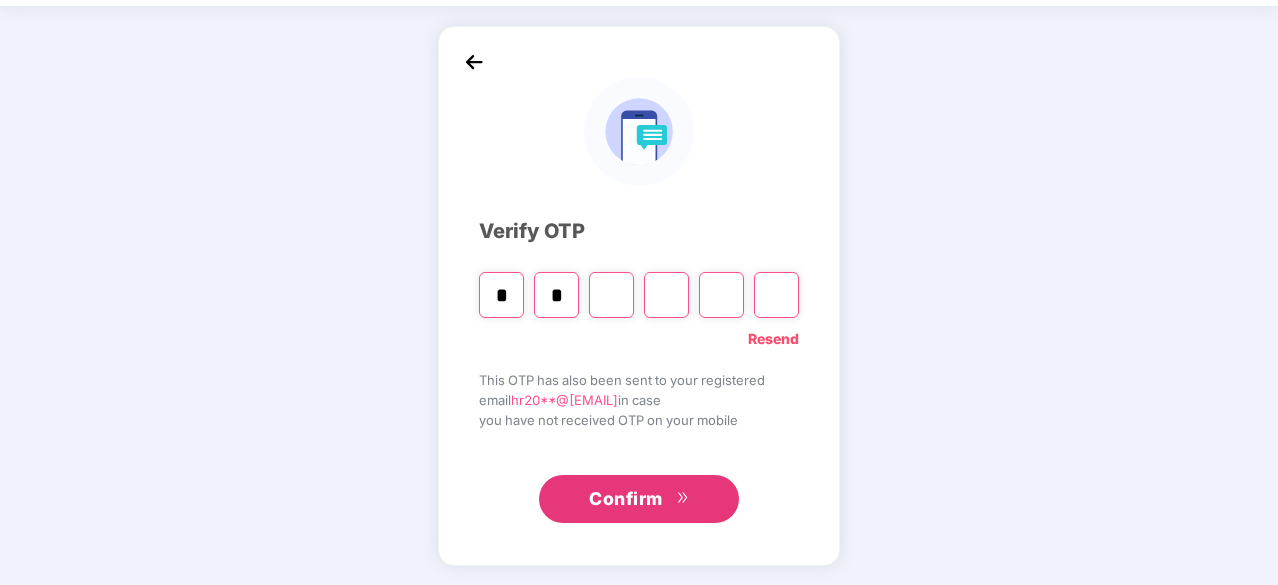 type on "*" 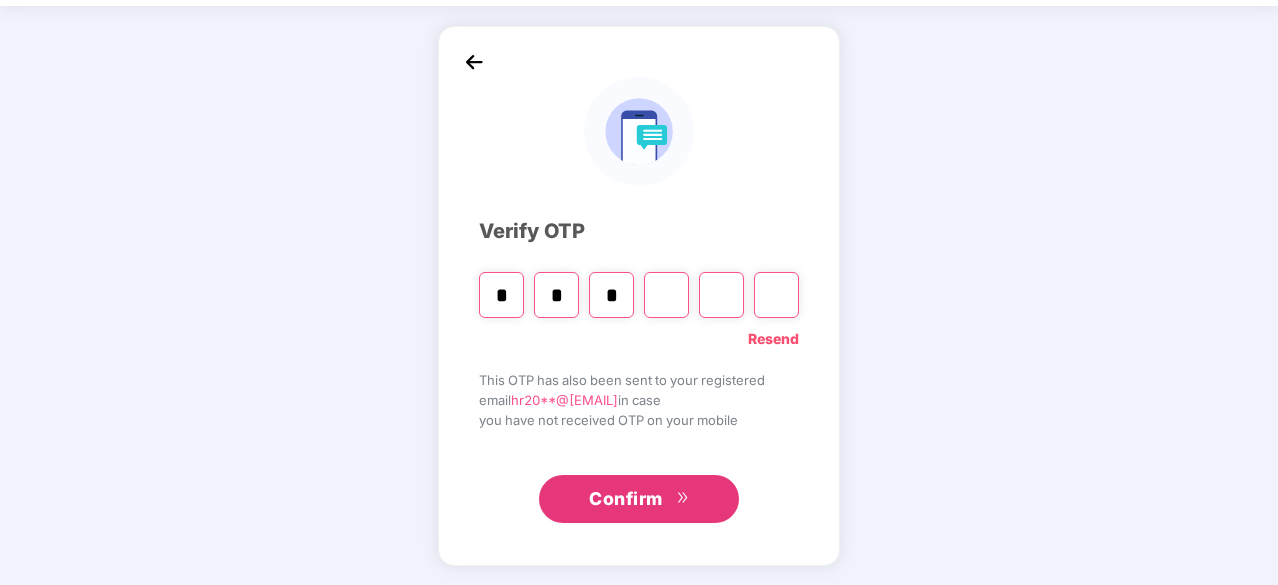 type on "*" 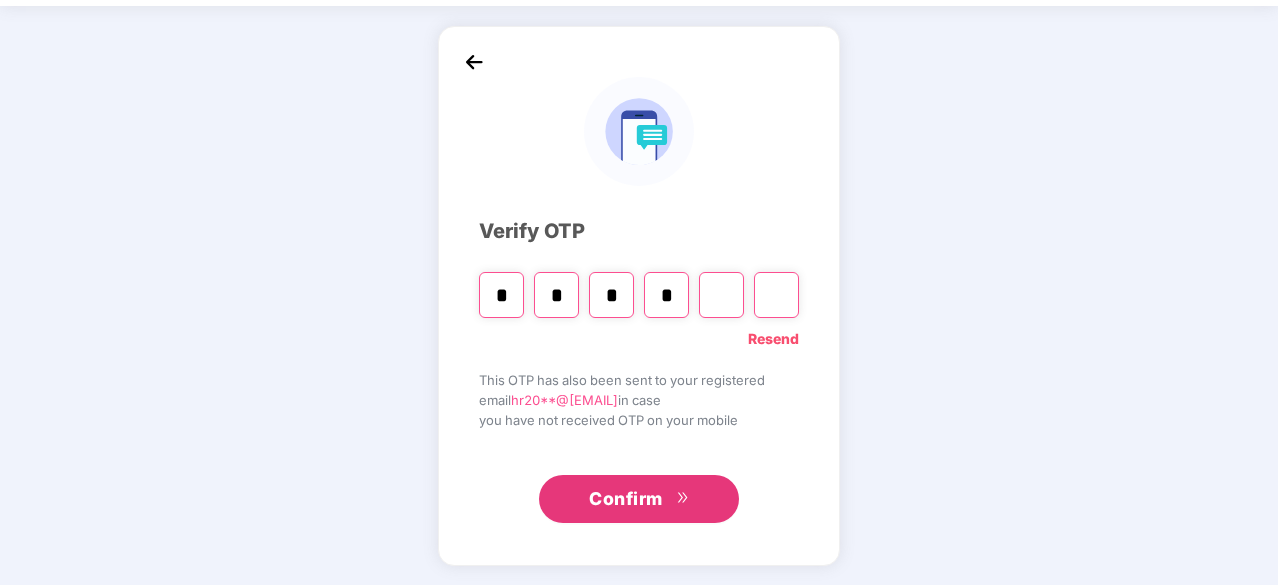 type on "*" 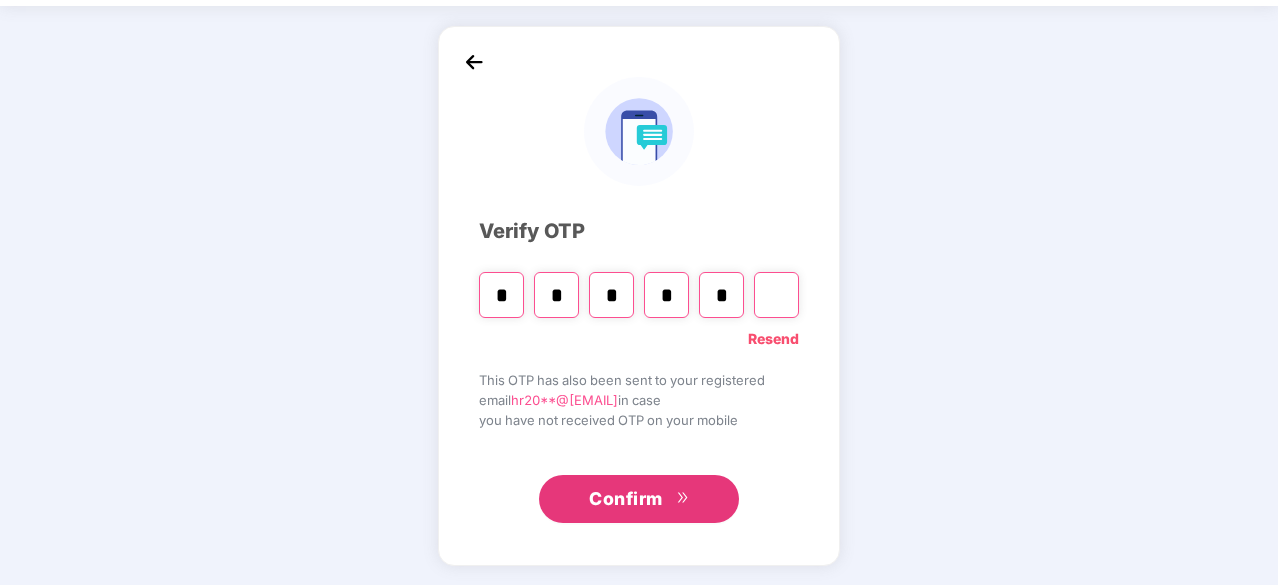 type on "*" 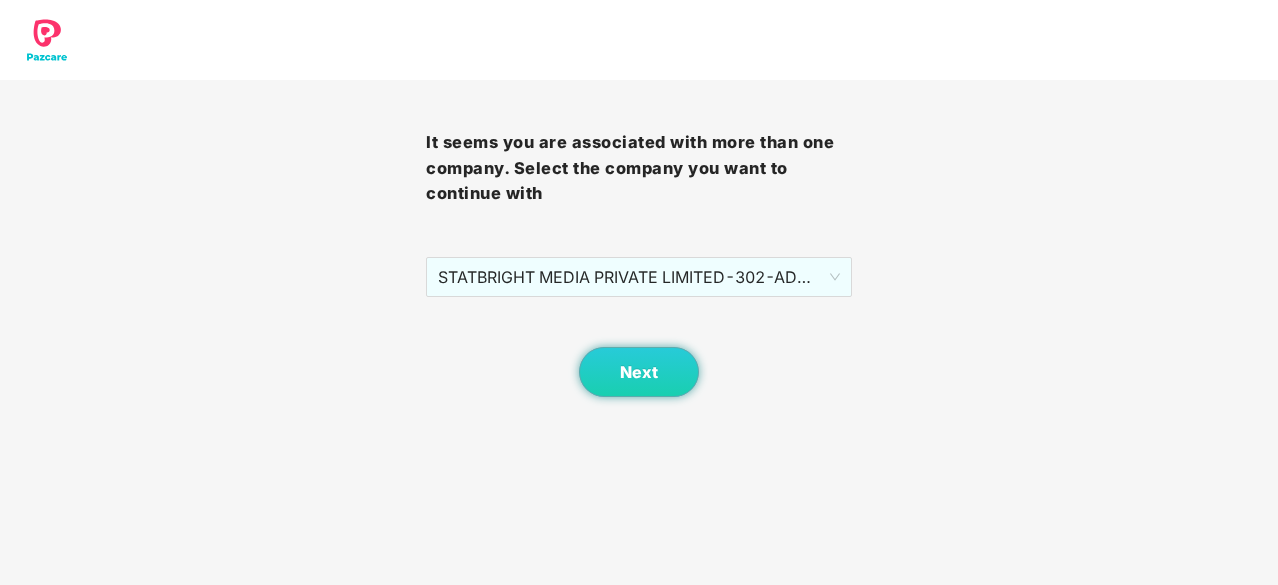 scroll, scrollTop: 0, scrollLeft: 0, axis: both 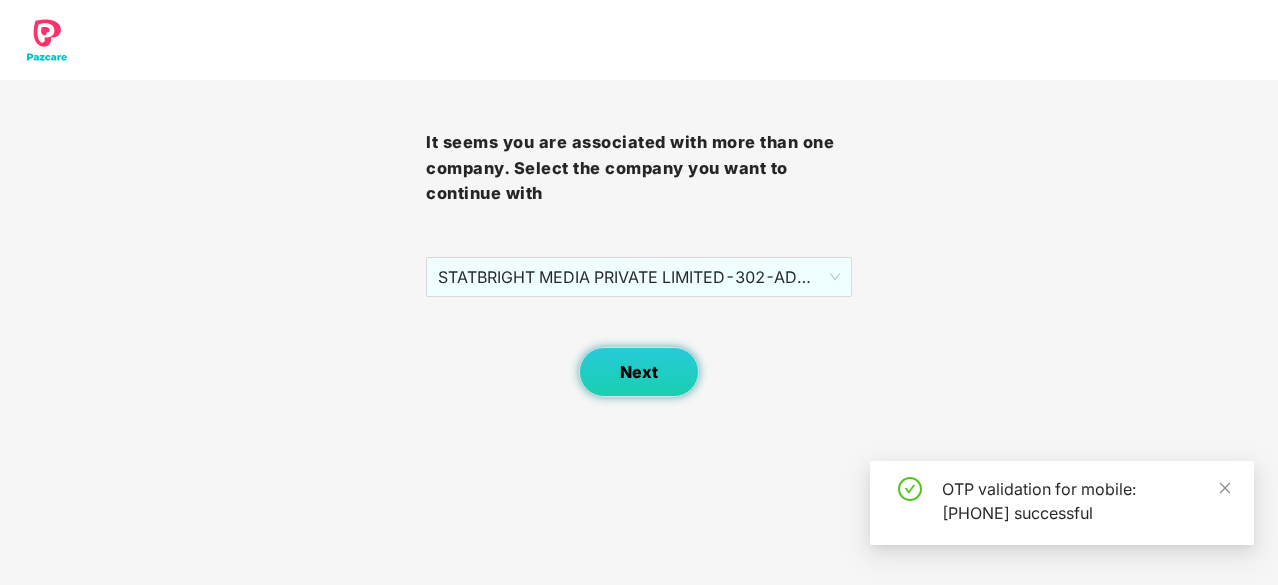 click on "Next" at bounding box center (639, 372) 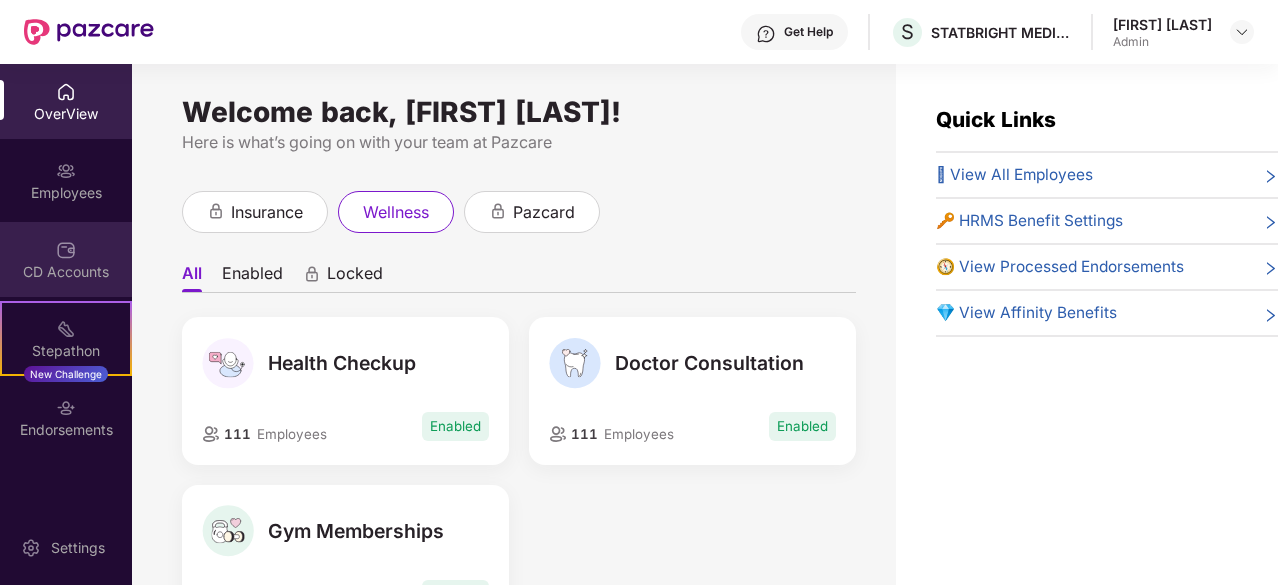 click on "CD Accounts" at bounding box center (66, 272) 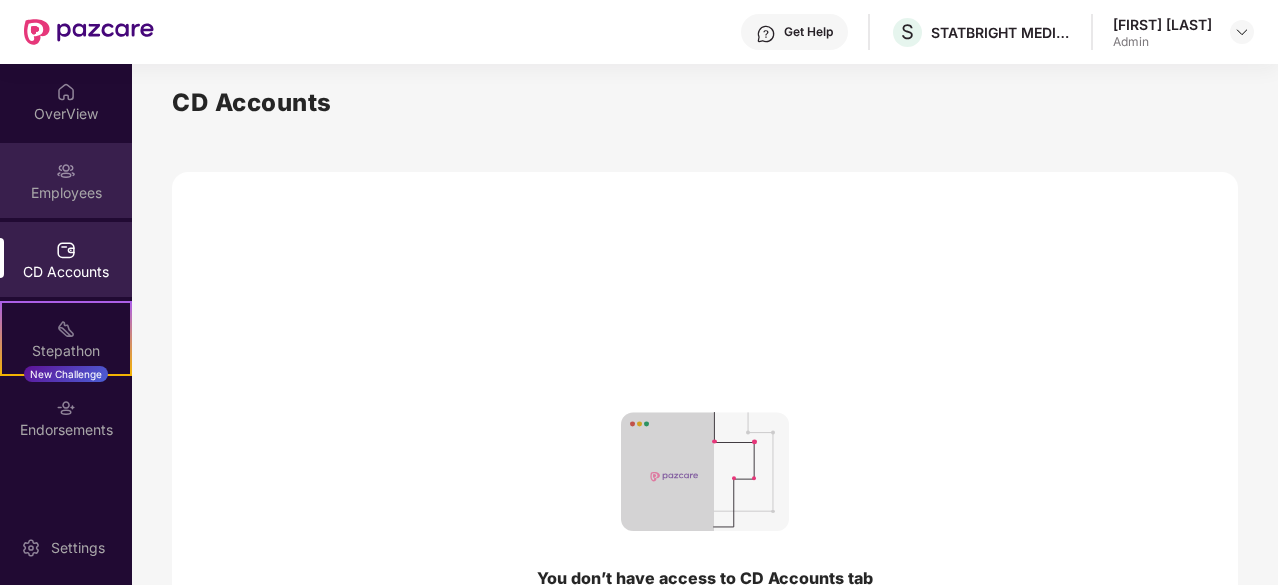 click on "Employees" at bounding box center (66, 180) 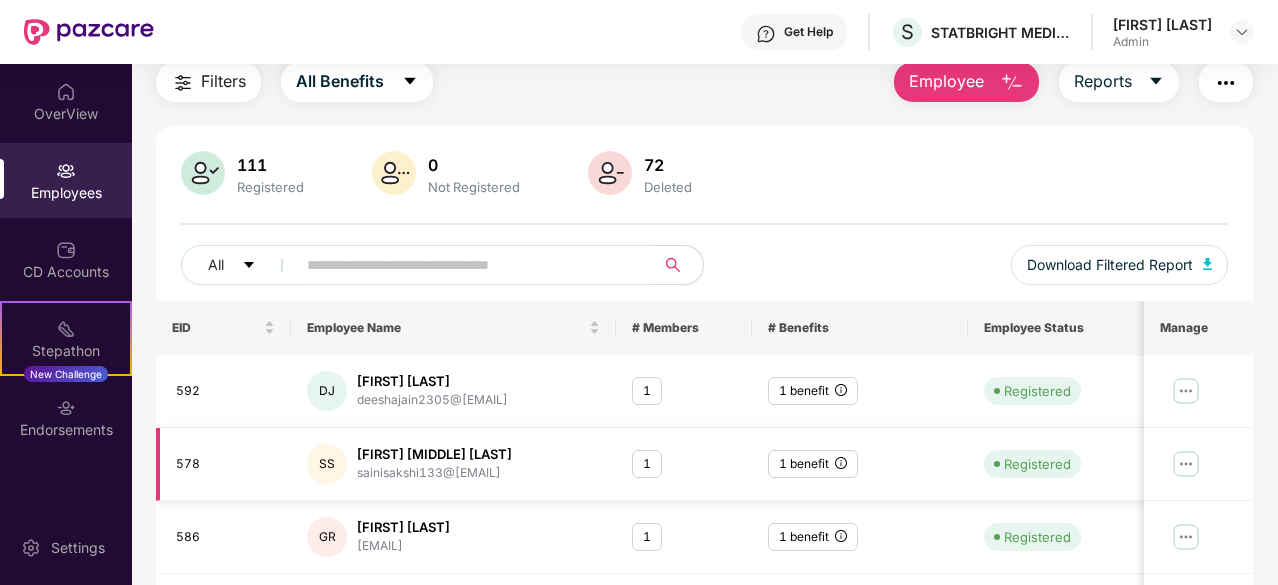 scroll, scrollTop: 0, scrollLeft: 0, axis: both 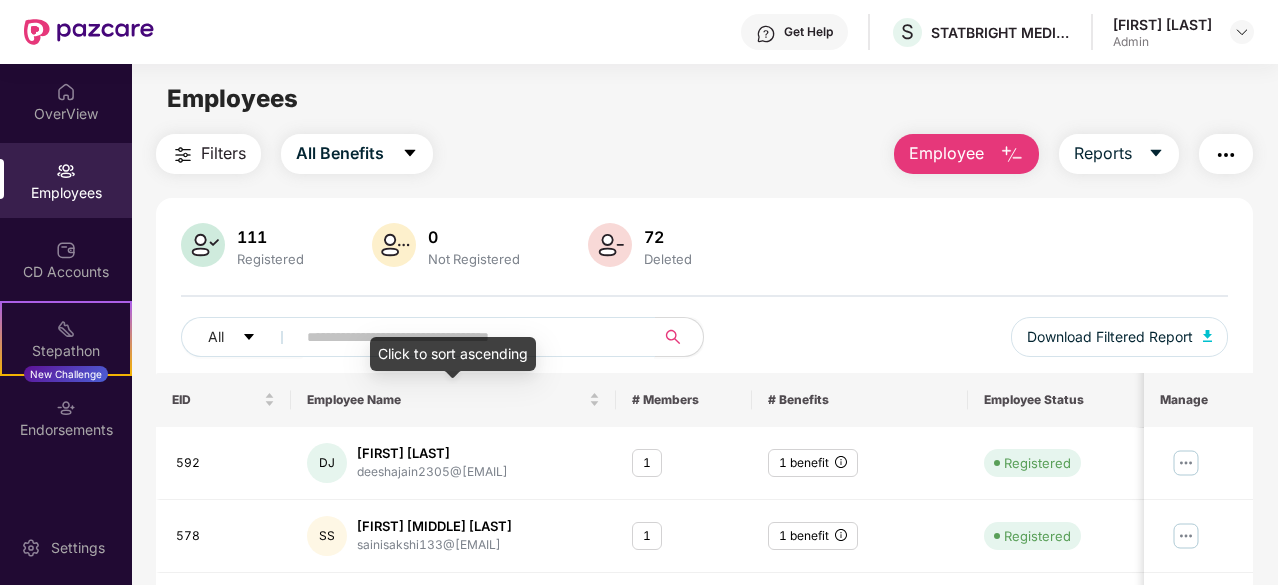 click at bounding box center [467, 337] 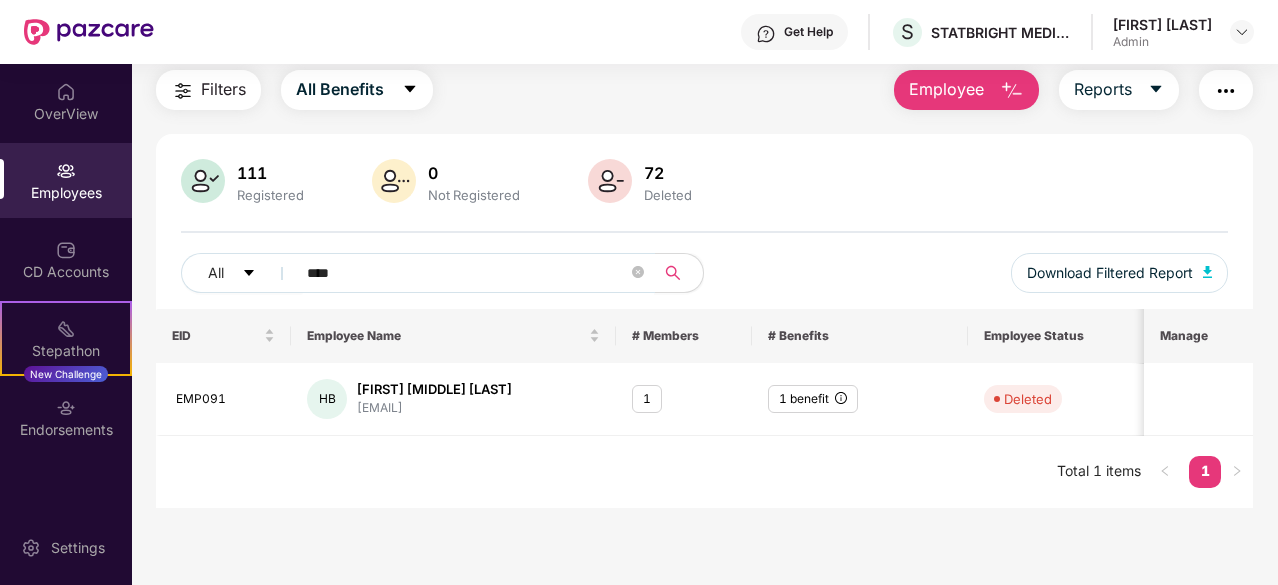 scroll, scrollTop: 64, scrollLeft: 0, axis: vertical 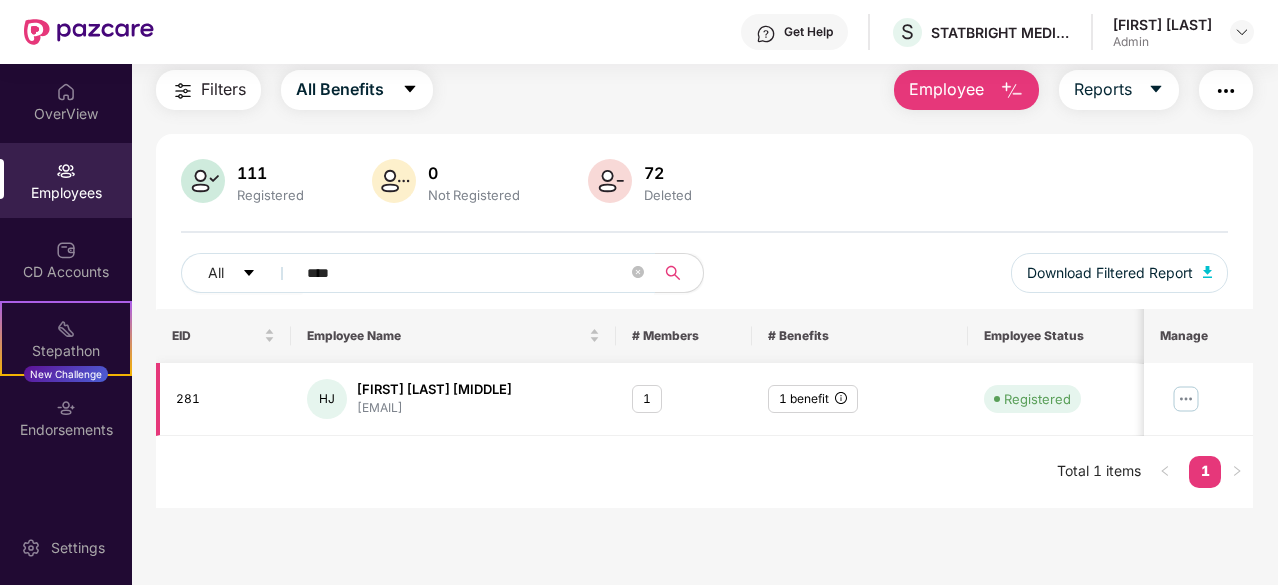 type on "****" 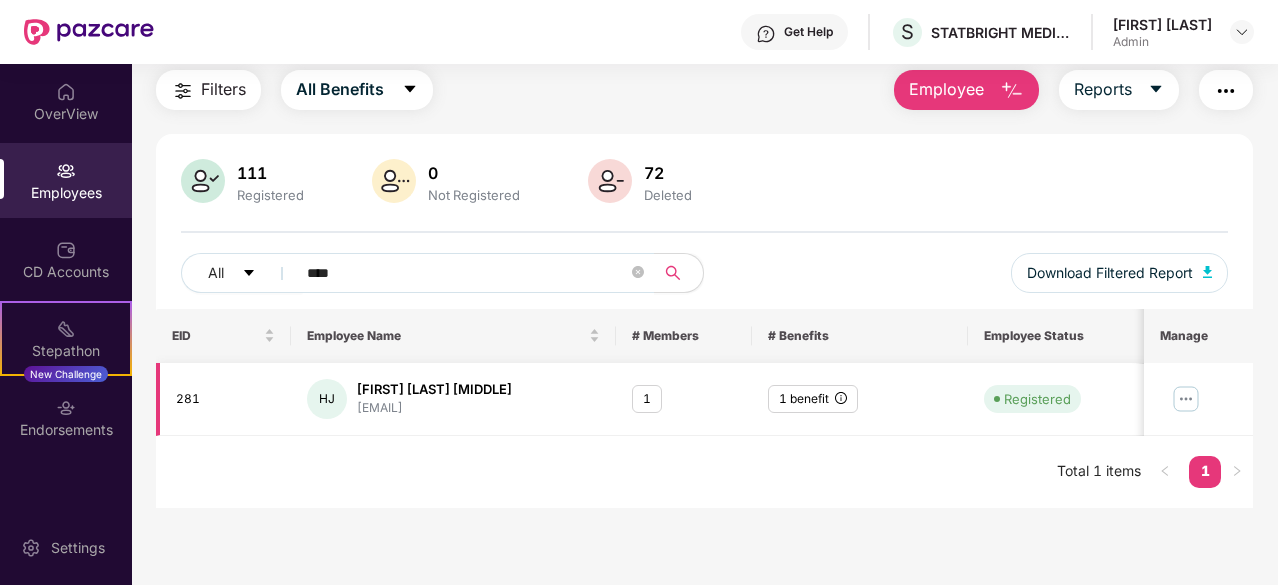 click at bounding box center (1187, 399) 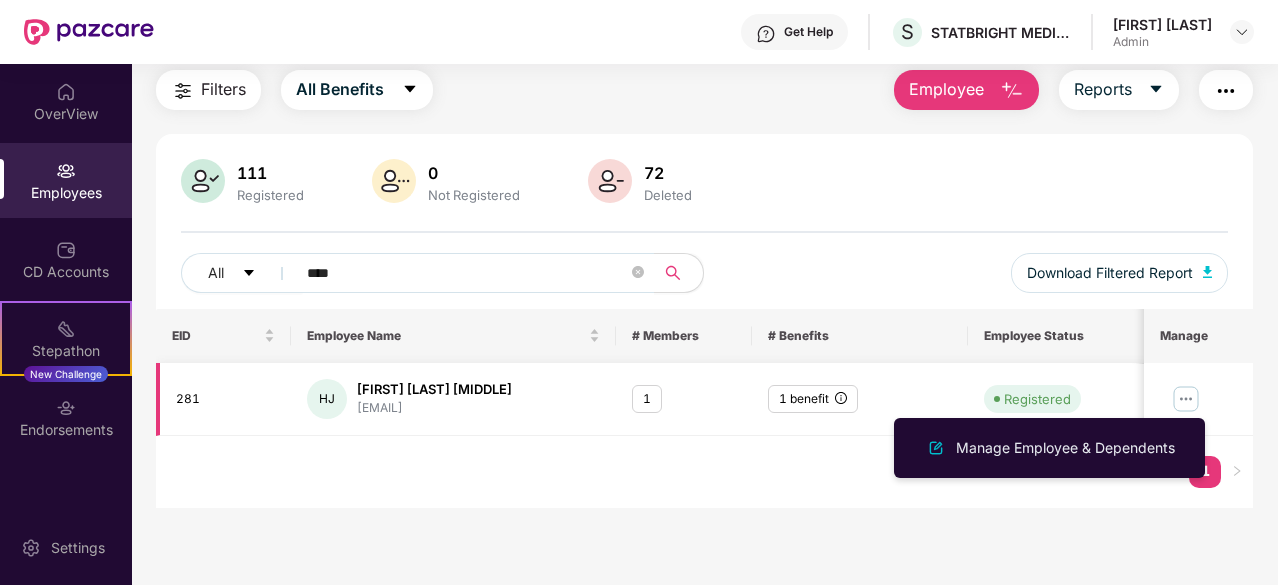 click on "Registered" at bounding box center (1076, 399) 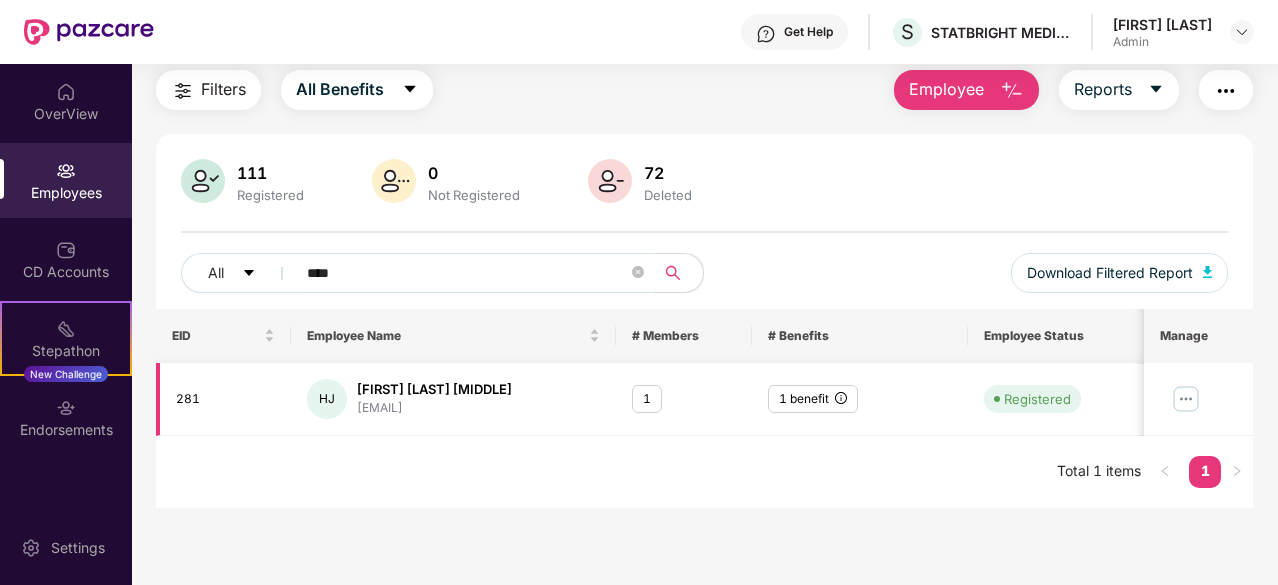 click at bounding box center (1187, 399) 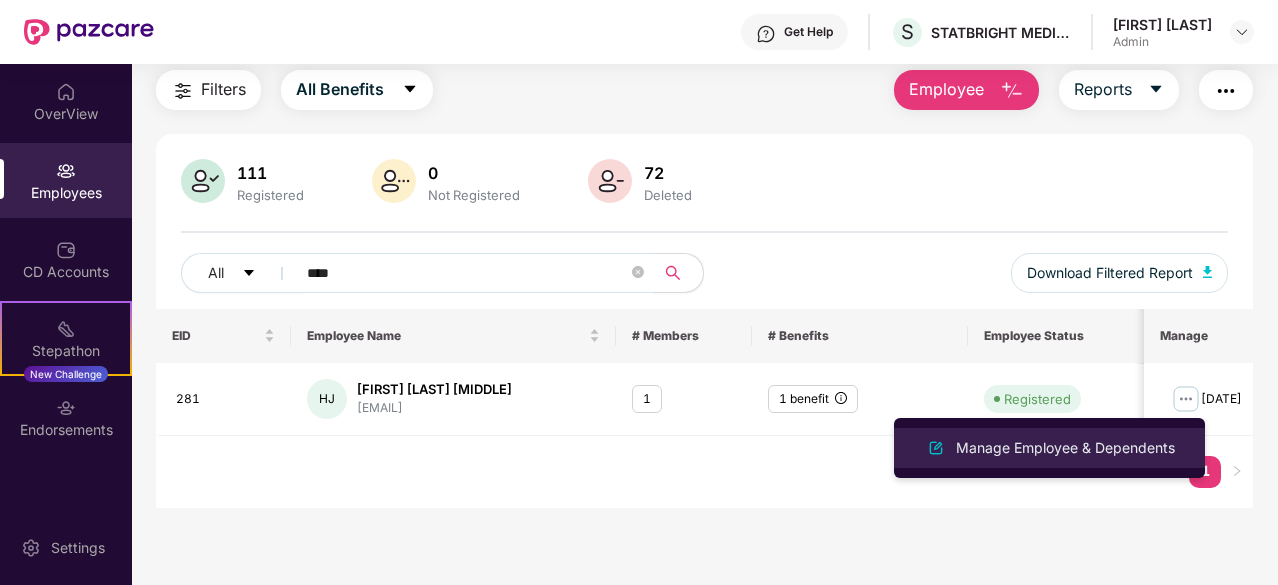 click on "Manage Employee & Dependents" at bounding box center [1065, 448] 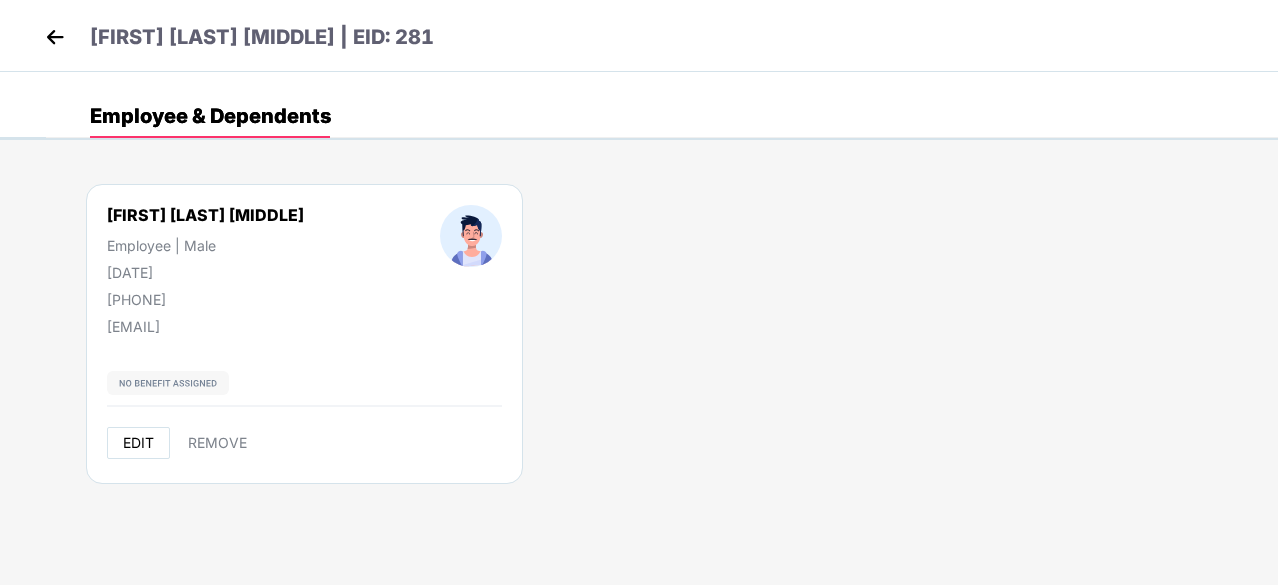 click on "EDIT" at bounding box center [138, 443] 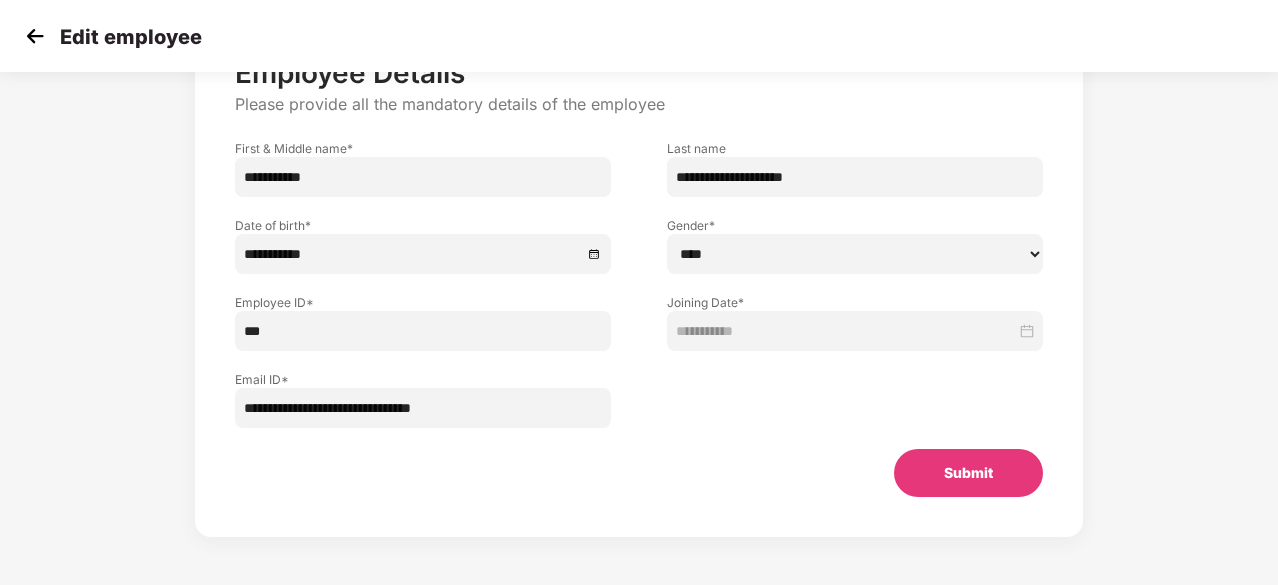 scroll, scrollTop: 142, scrollLeft: 0, axis: vertical 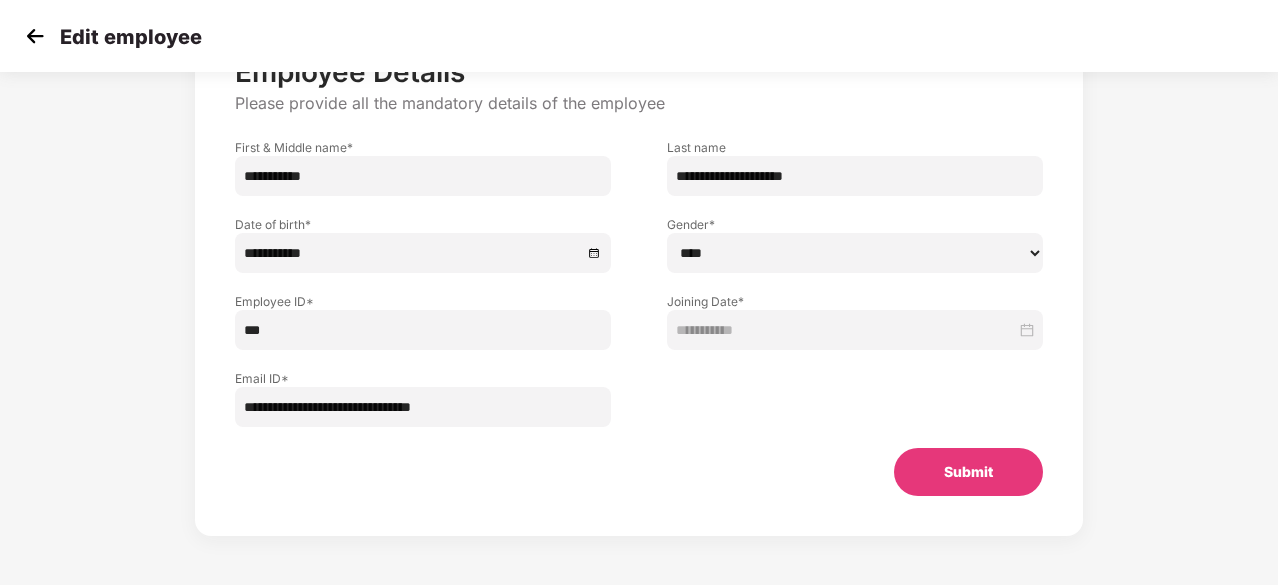 drag, startPoint x: 513, startPoint y: 406, endPoint x: 215, endPoint y: 404, distance: 298.0067 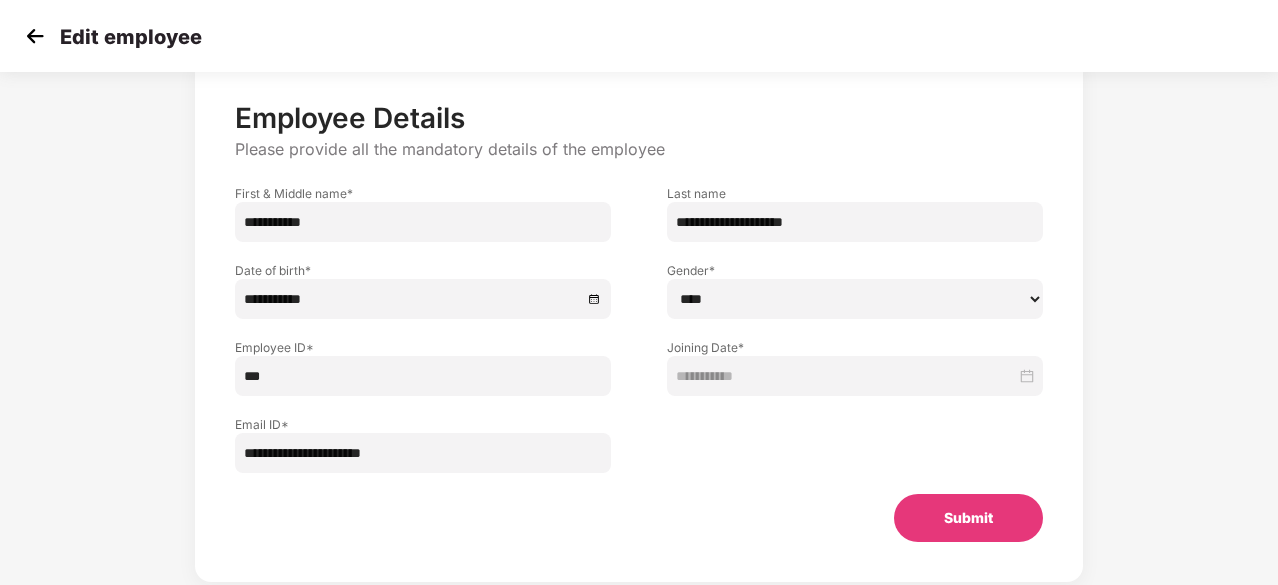 scroll, scrollTop: 142, scrollLeft: 0, axis: vertical 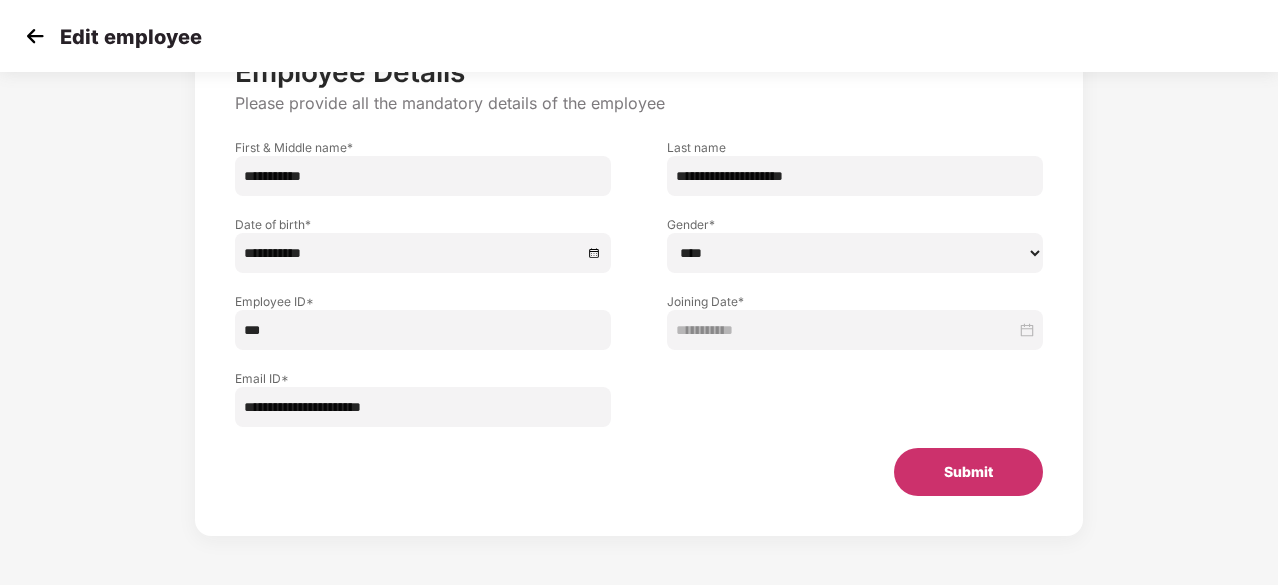 type on "**********" 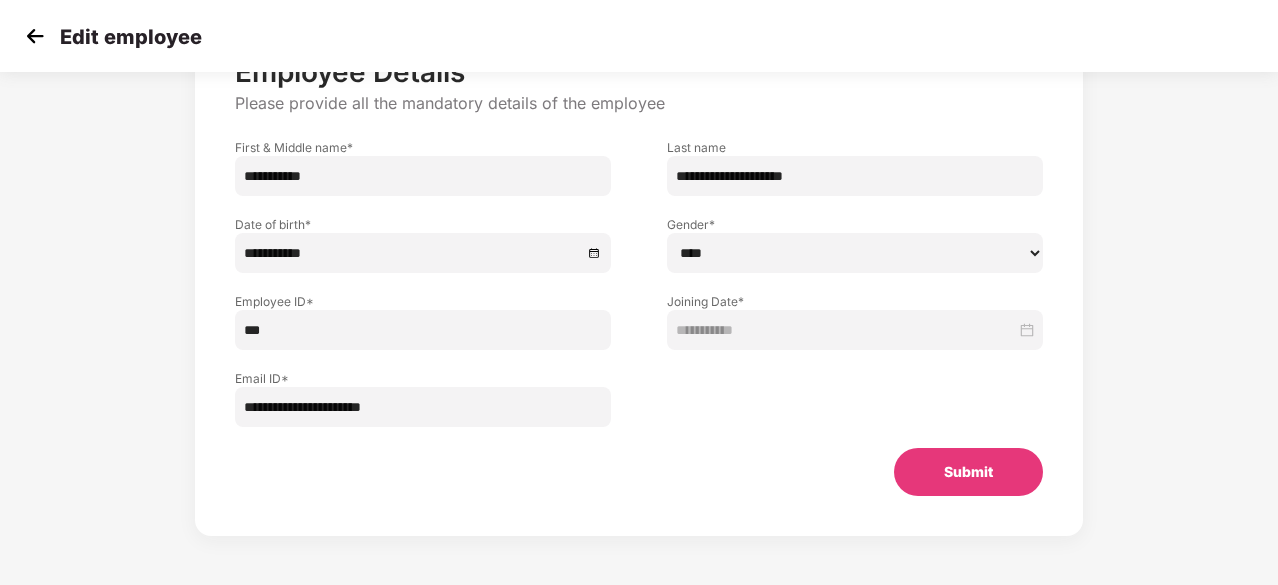 click on "Submit" at bounding box center [968, 472] 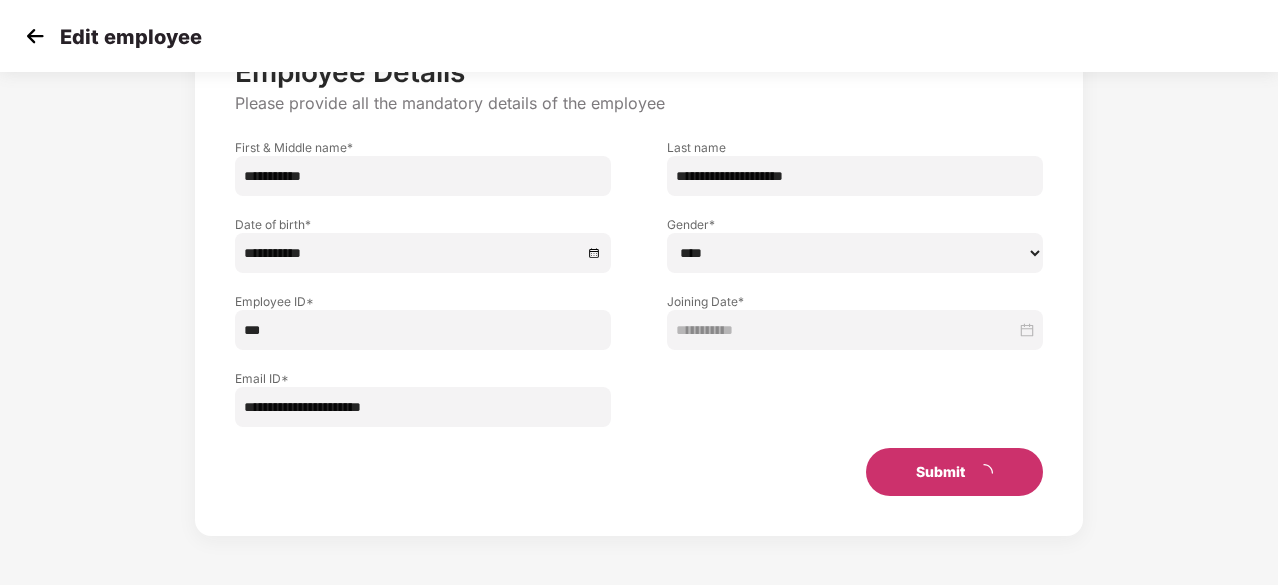 scroll, scrollTop: 0, scrollLeft: 0, axis: both 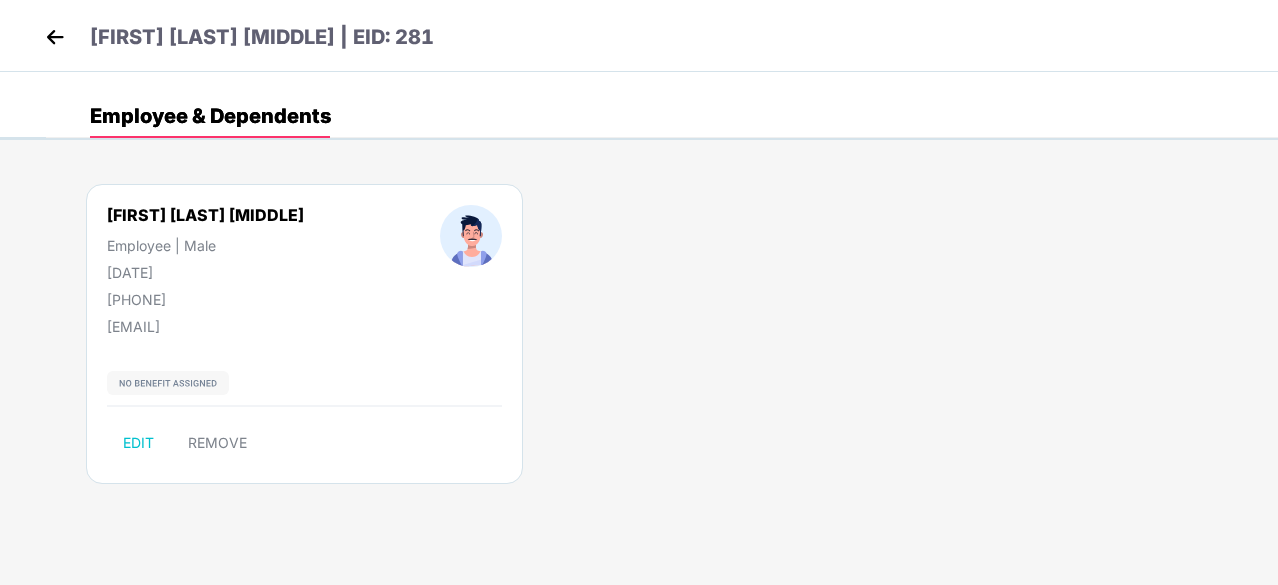 click at bounding box center [471, 236] 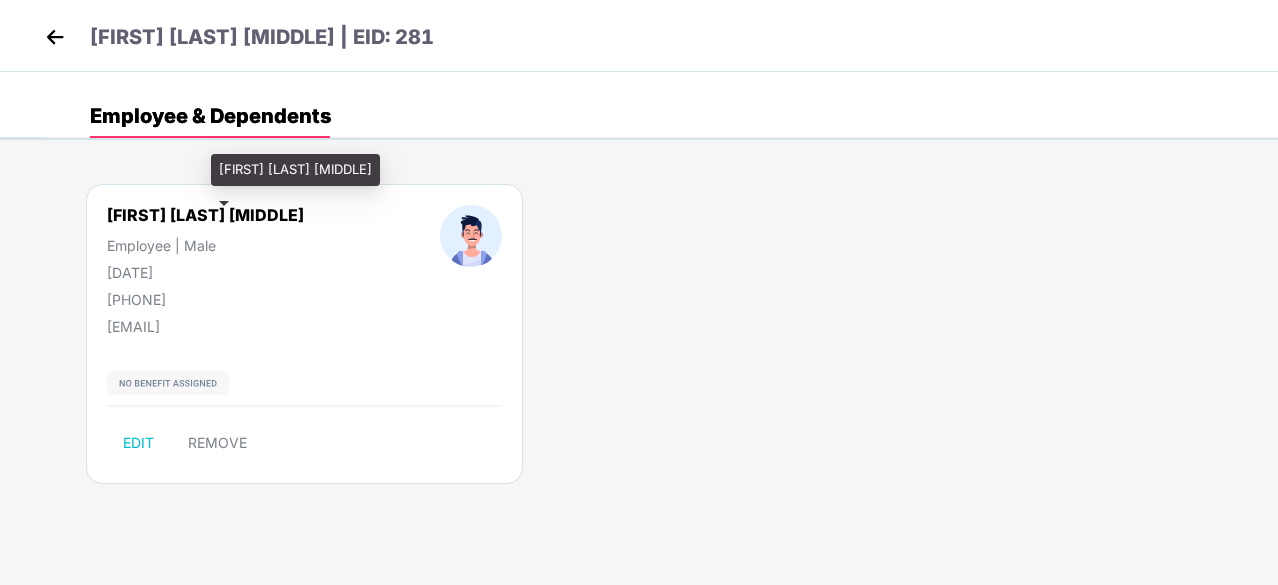 click on "[FIRST] [LAST] [MIDDLE]" at bounding box center [205, 215] 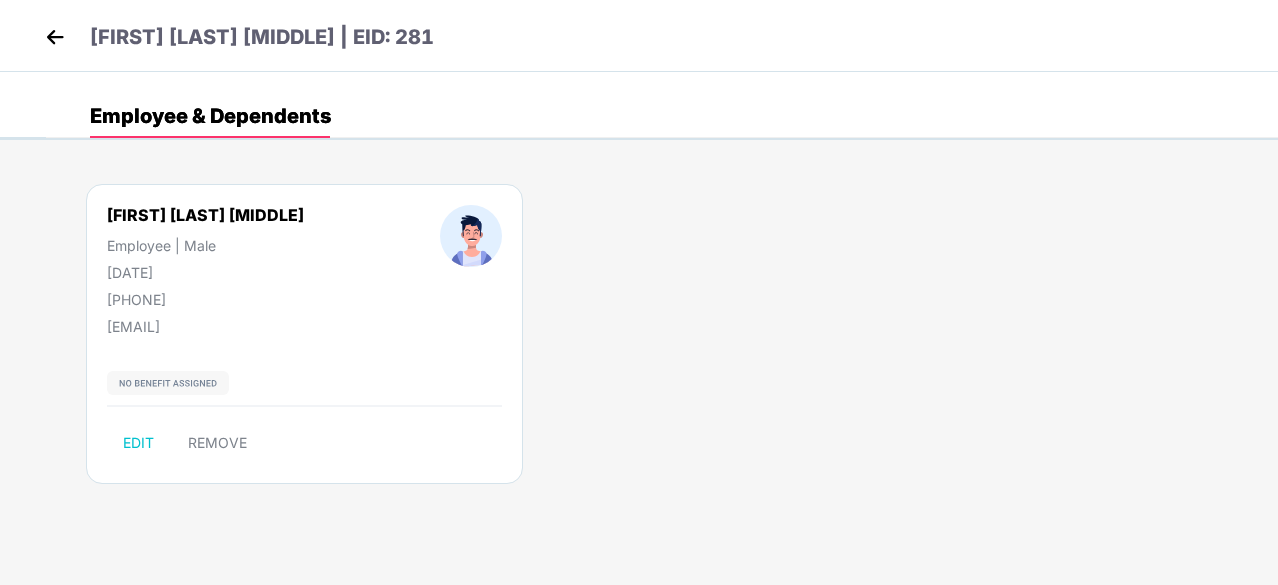 click at bounding box center [55, 37] 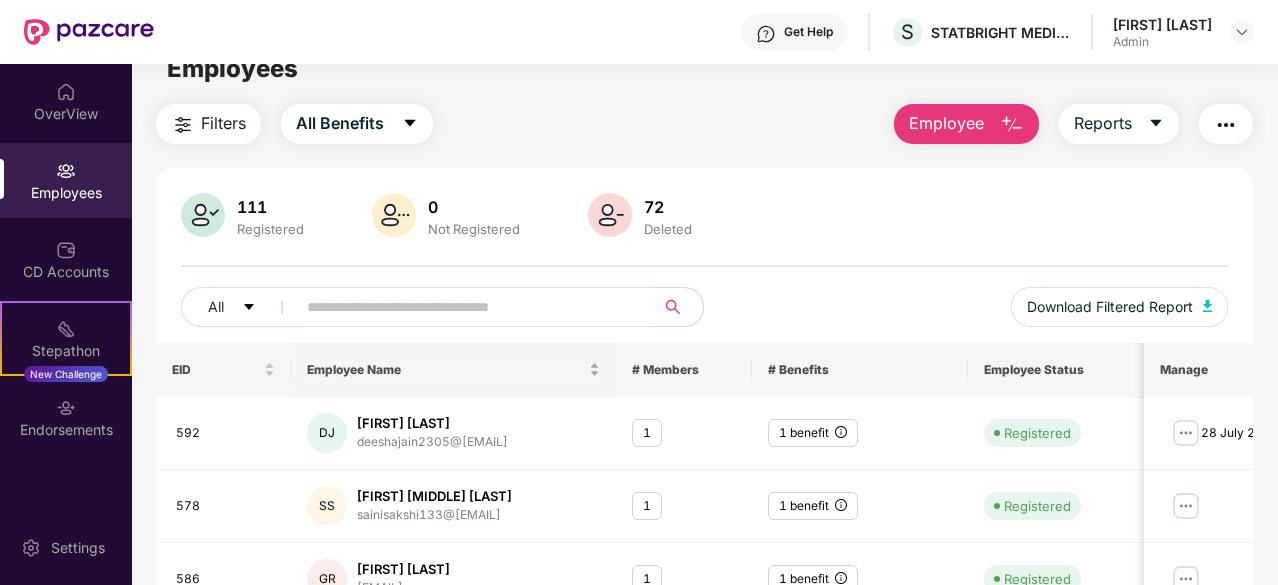 scroll, scrollTop: 0, scrollLeft: 0, axis: both 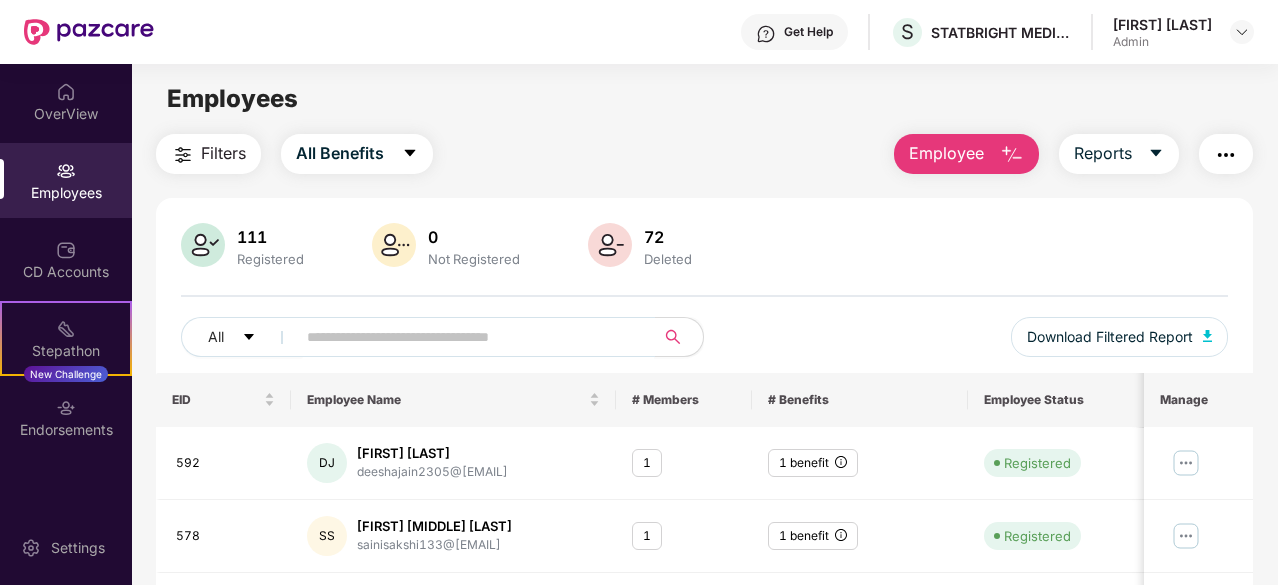 click at bounding box center (467, 337) 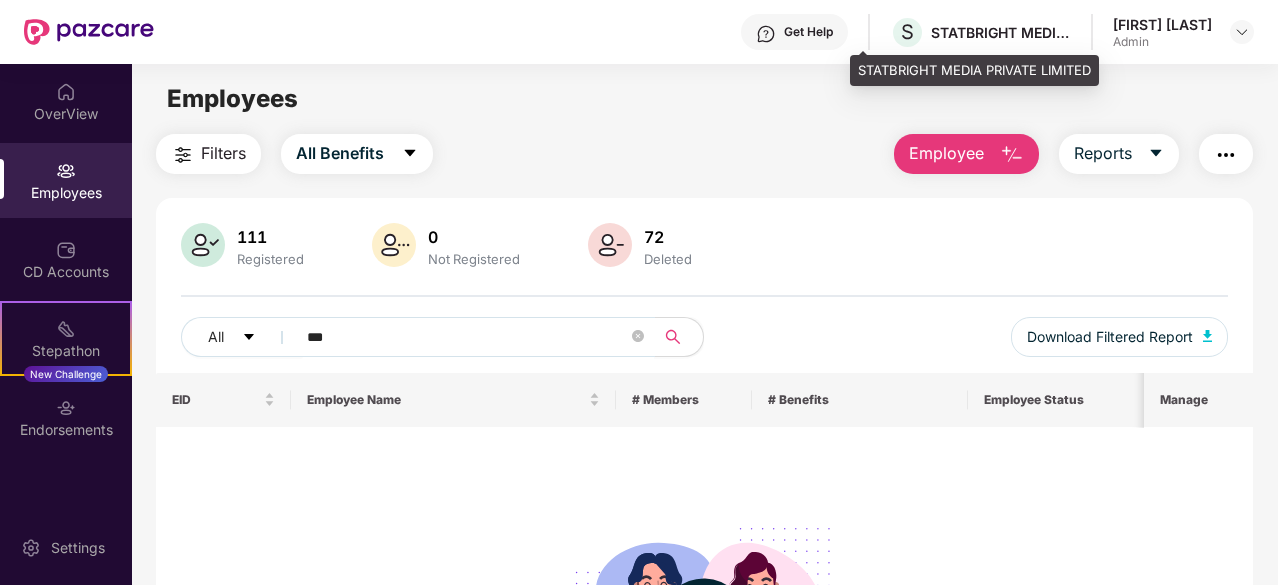 type on "***" 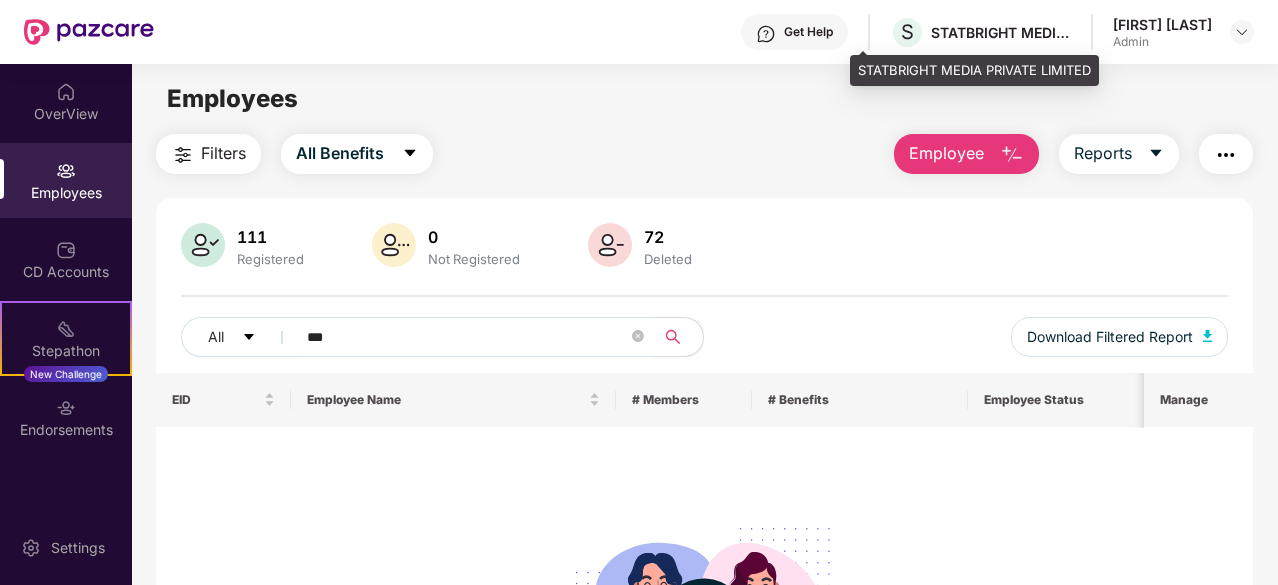 click on "STATBRIGHT MEDIA PRIVATE LIMITED" at bounding box center [1001, 32] 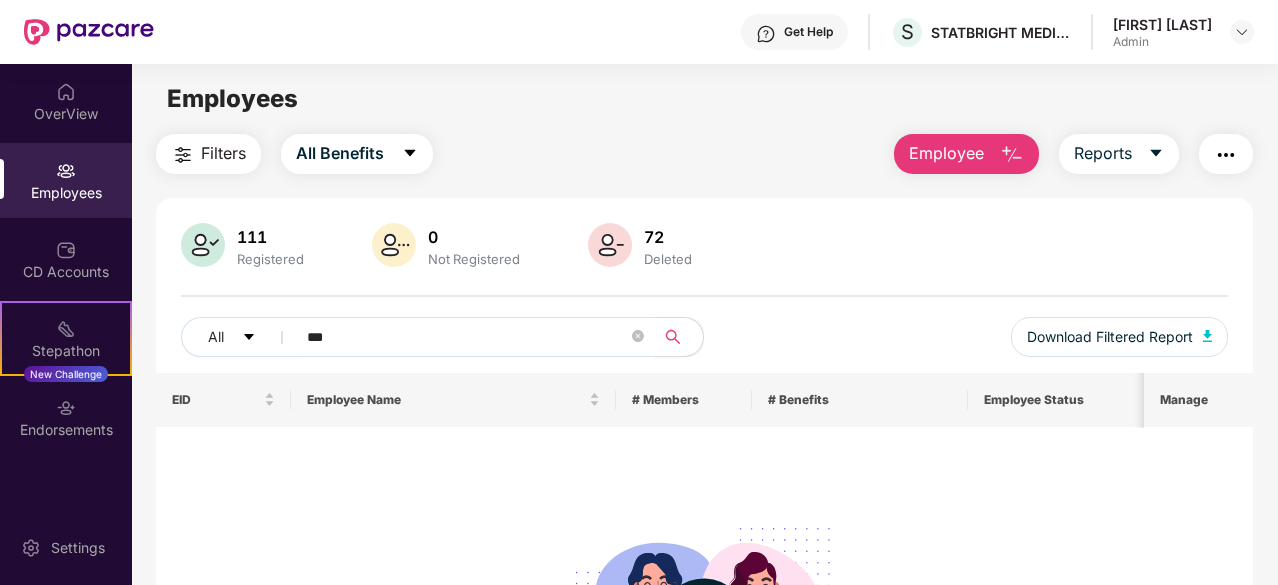 click on "[FIRST] [LAST]" at bounding box center [1162, 24] 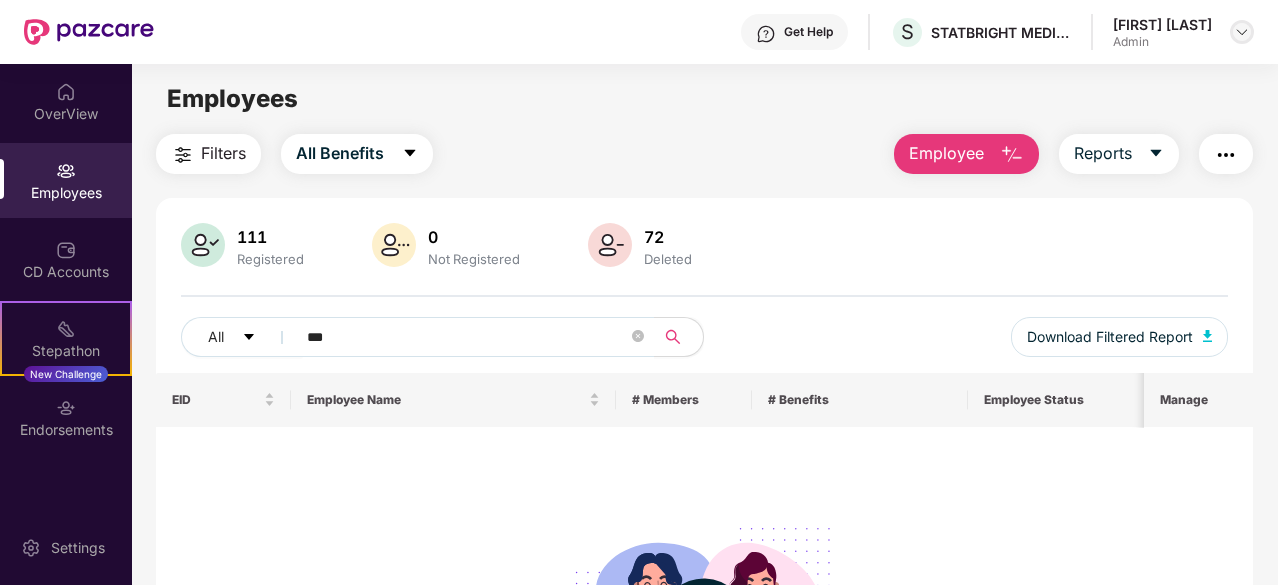click at bounding box center [1242, 32] 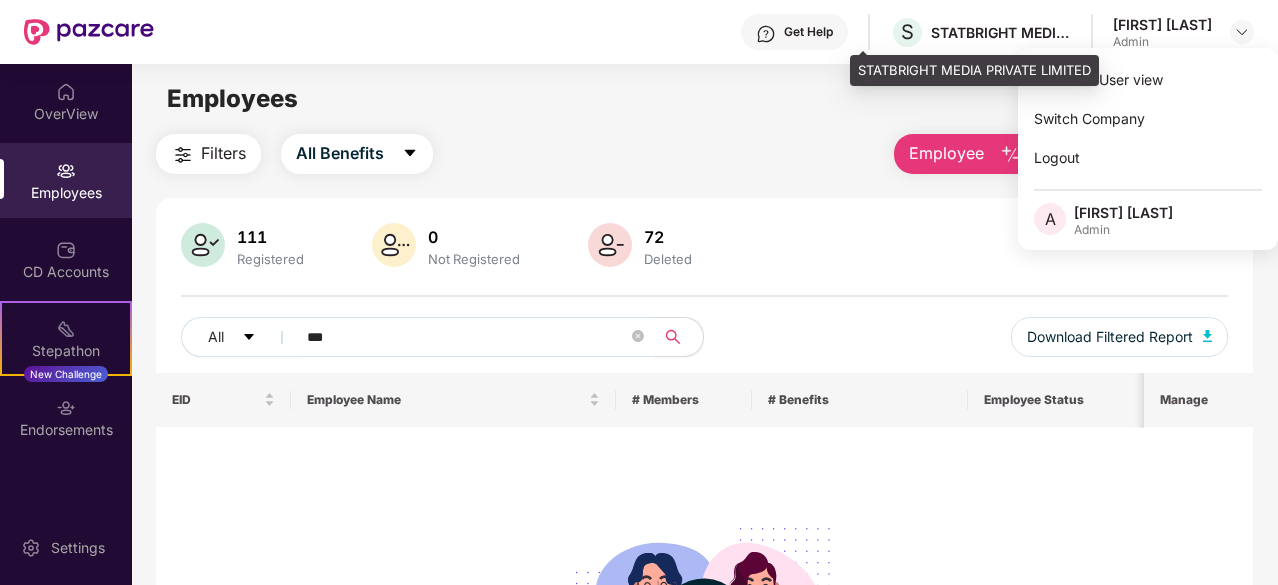 click on "STATBRIGHT MEDIA PRIVATE LIMITED" at bounding box center (1001, 32) 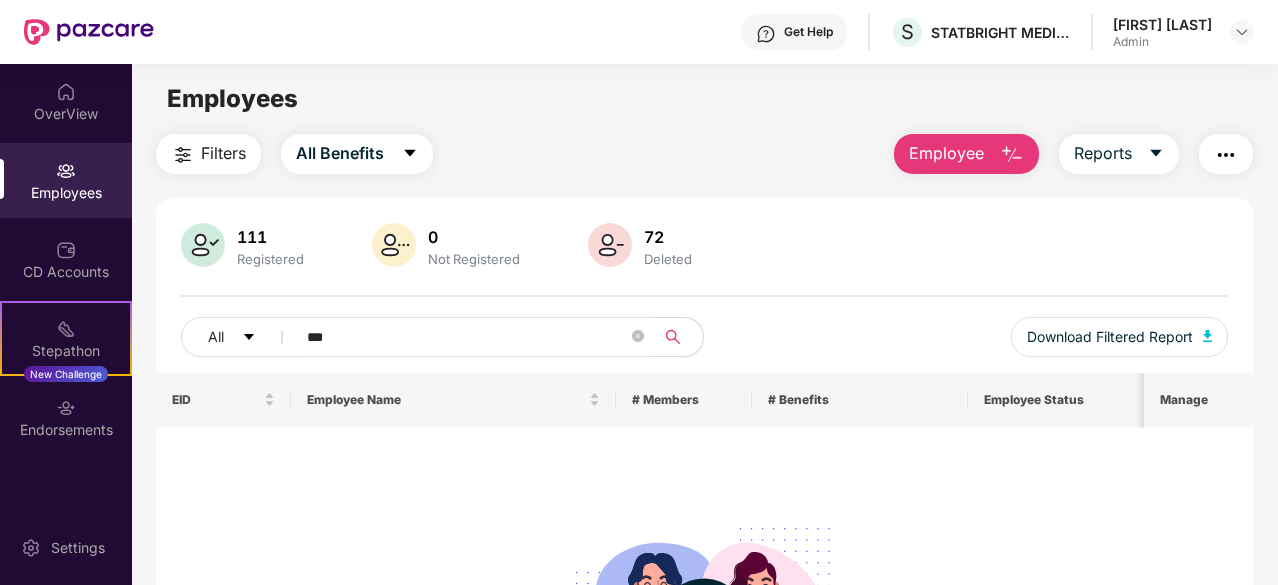 click on "[FIRST] [LAST]" at bounding box center [1162, 24] 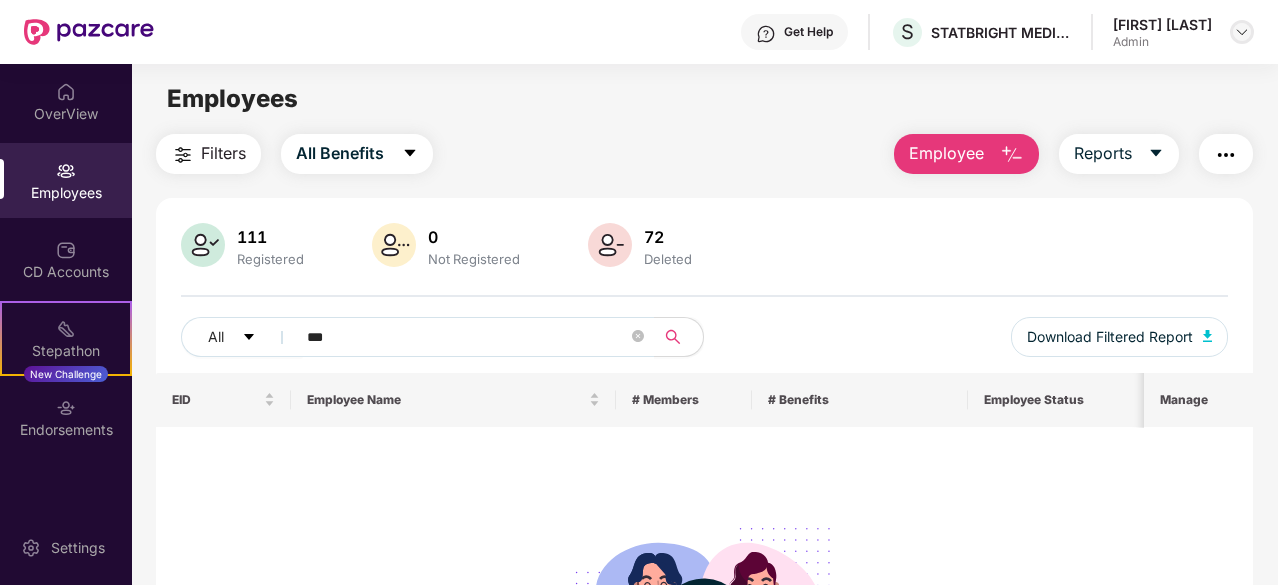 click at bounding box center (1242, 32) 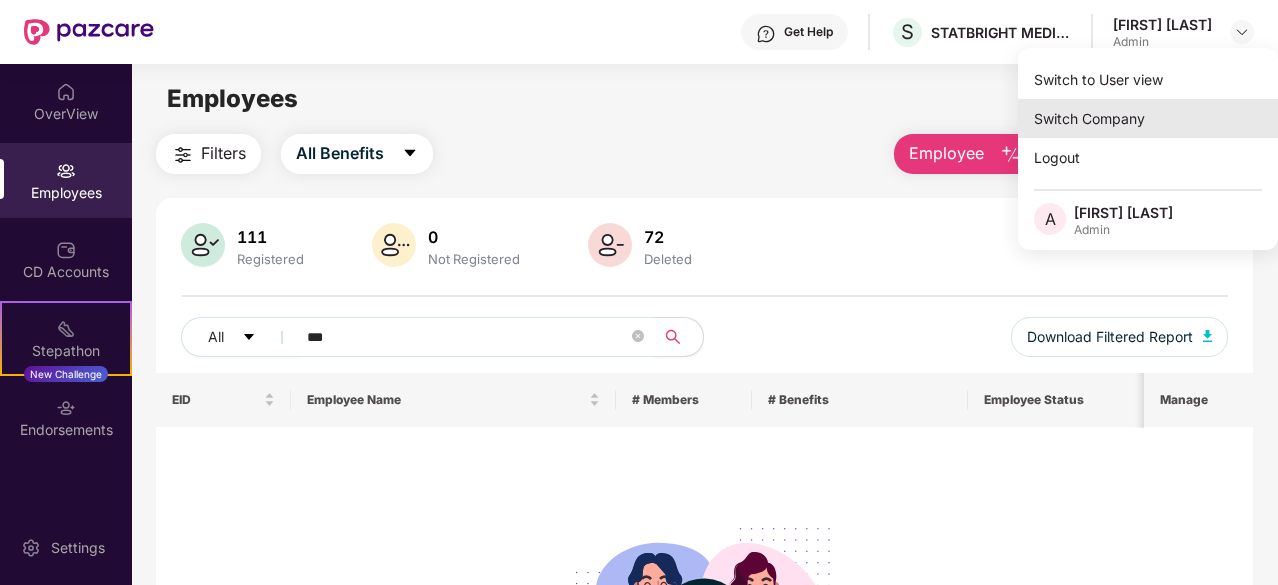 click on "Switch Company" at bounding box center (1148, 118) 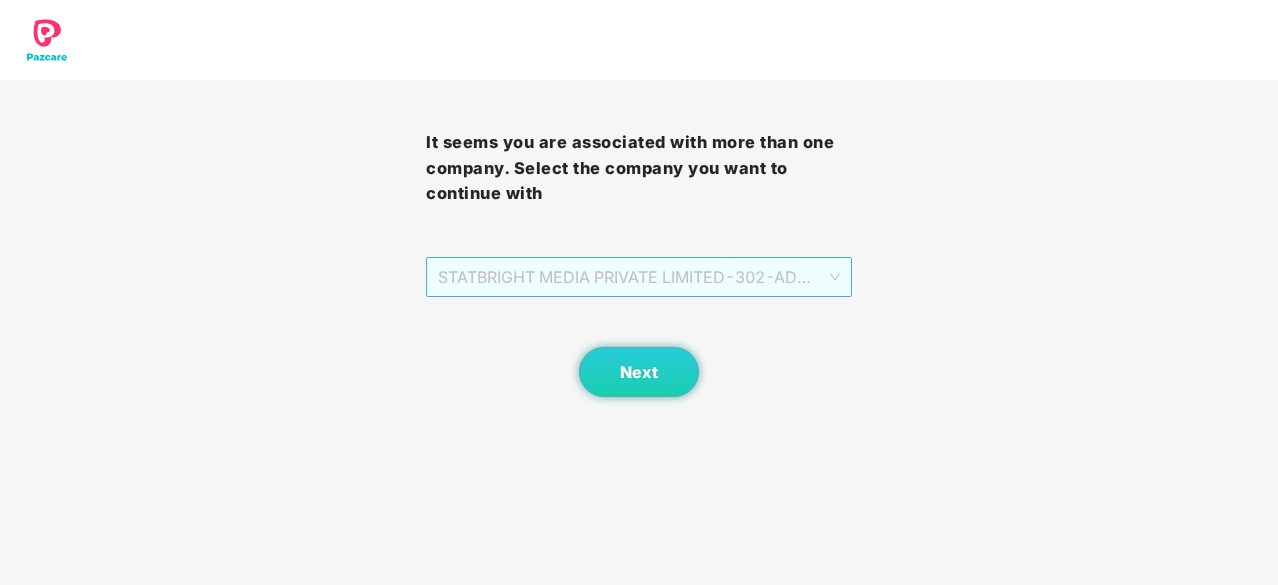 click on "STATBRIGHT MEDIA PRIVATE LIMITED - 302 - ADMIN" at bounding box center (639, 277) 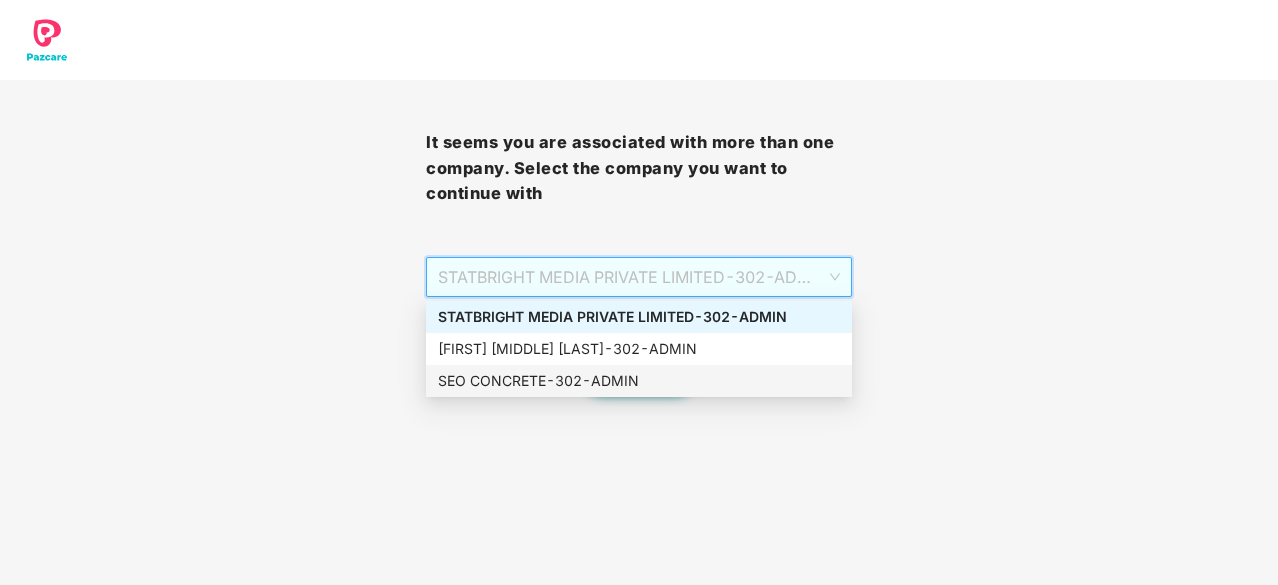 click on "SEO CONCRETE - 302 - ADMIN" at bounding box center (639, 381) 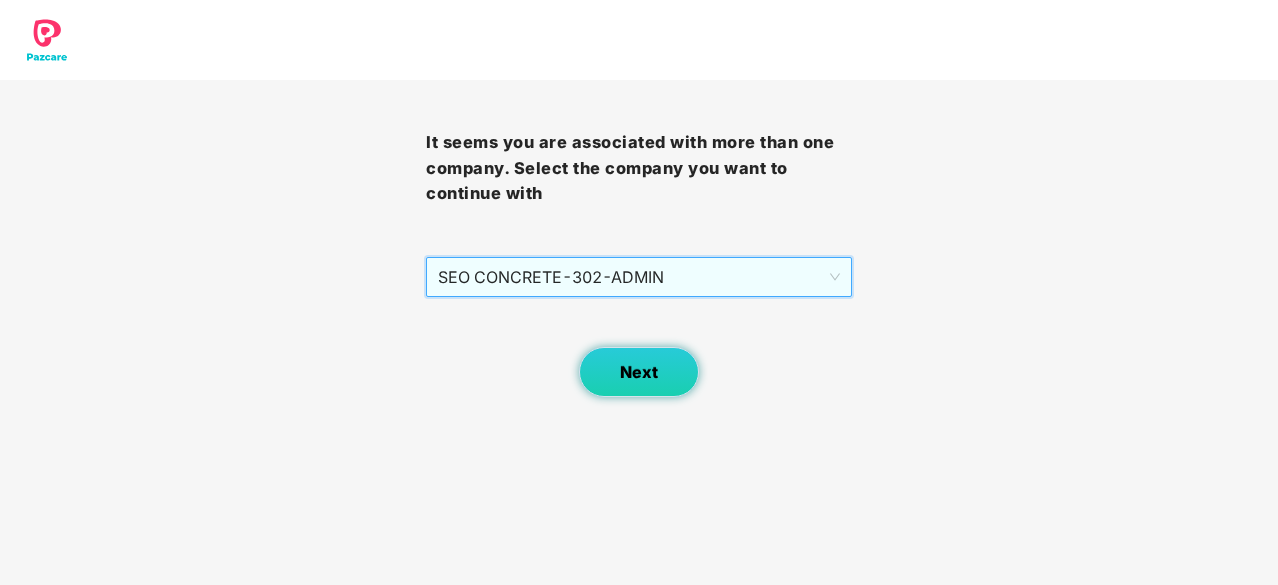 click on "Next" at bounding box center [639, 372] 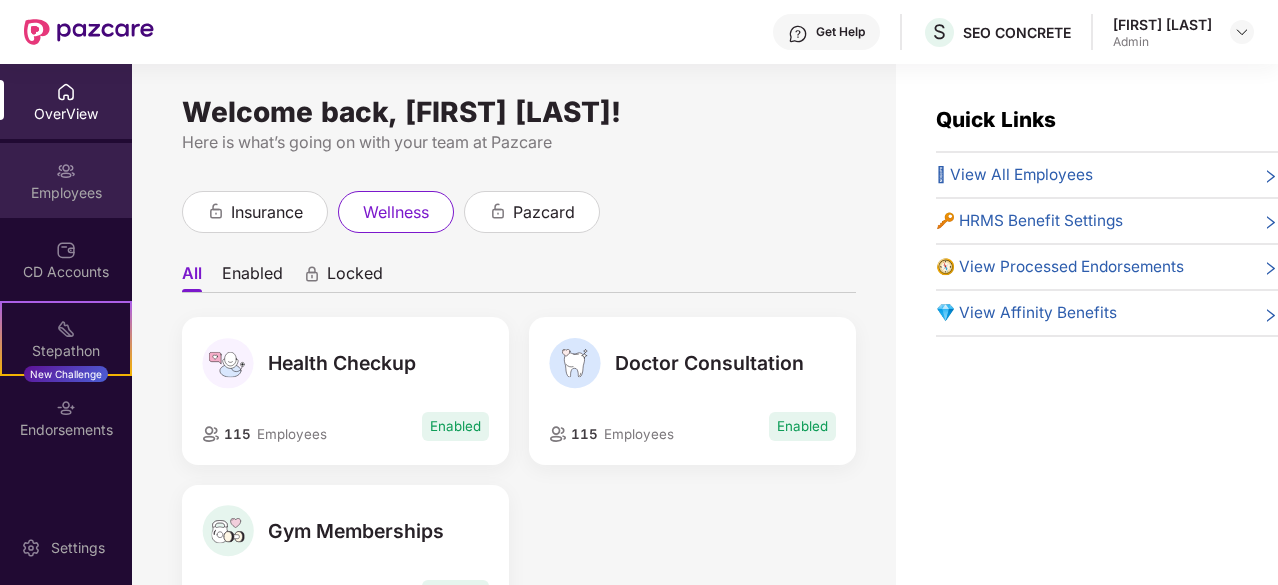 click on "Employees" at bounding box center [66, 193] 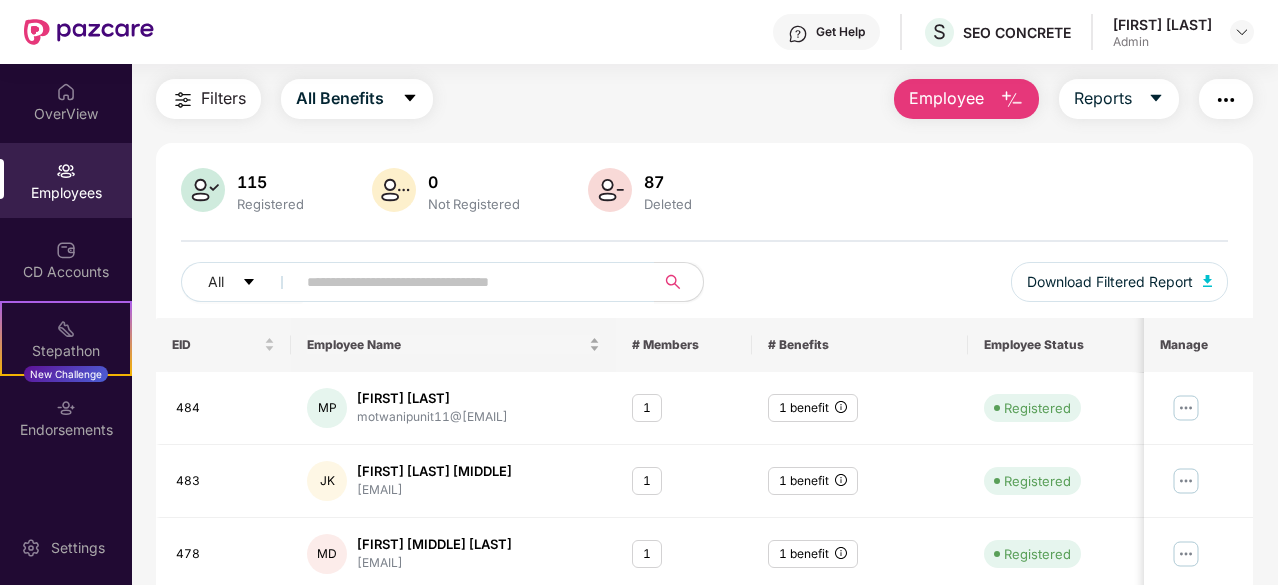 scroll, scrollTop: 0, scrollLeft: 0, axis: both 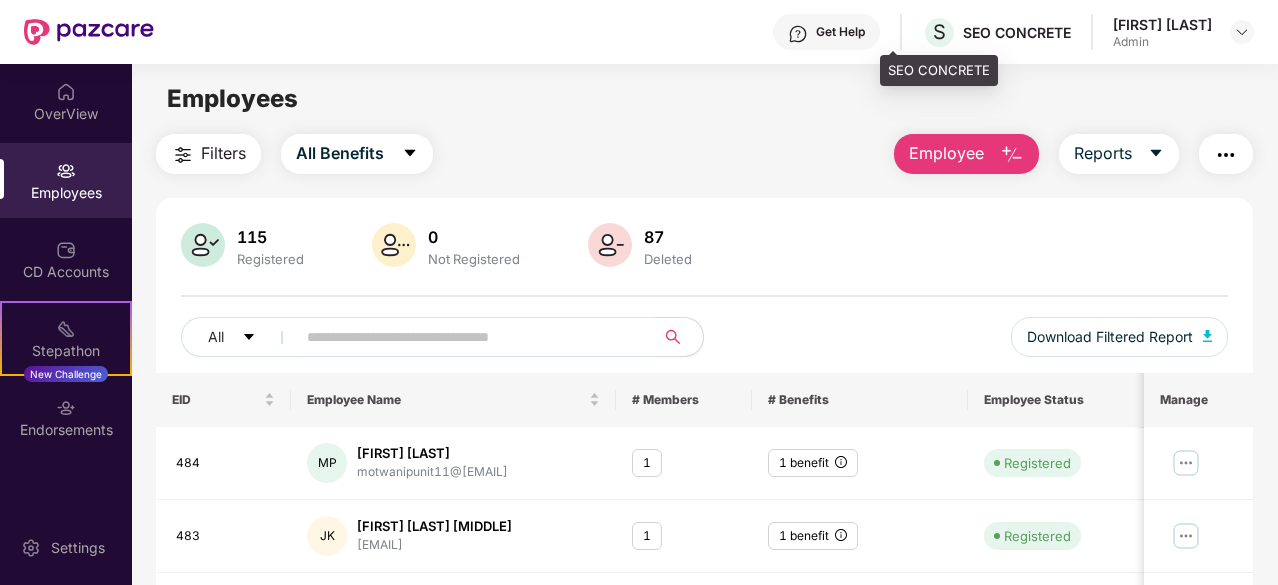 click on "SEO CONCRETE" at bounding box center [1017, 32] 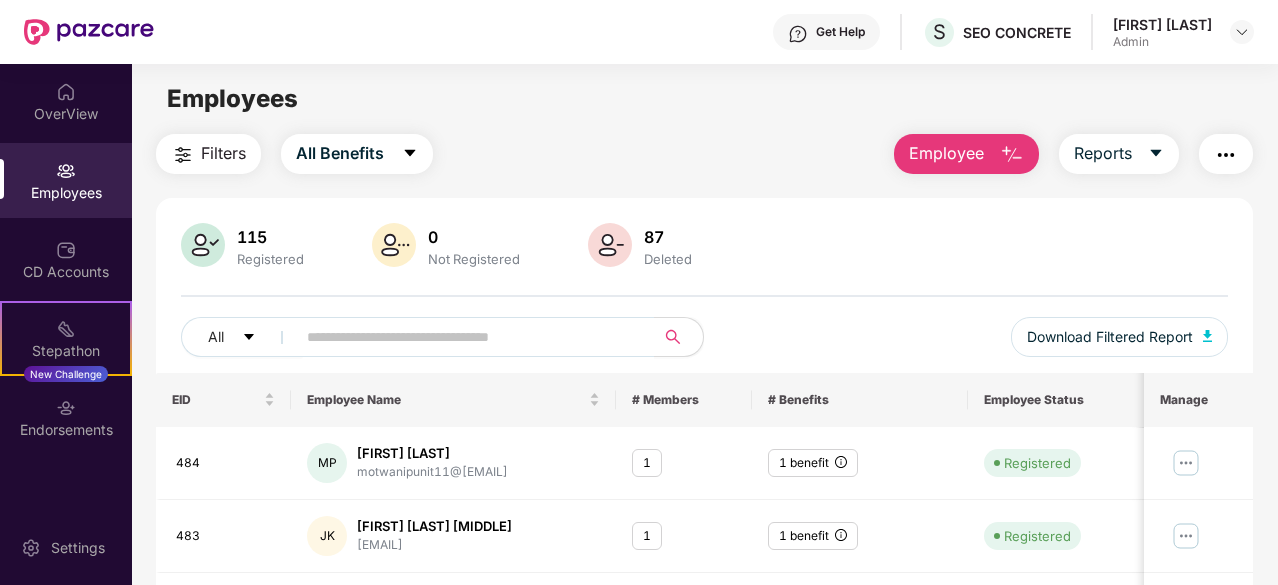 click on "[FIRST] [LAST]" at bounding box center (1162, 24) 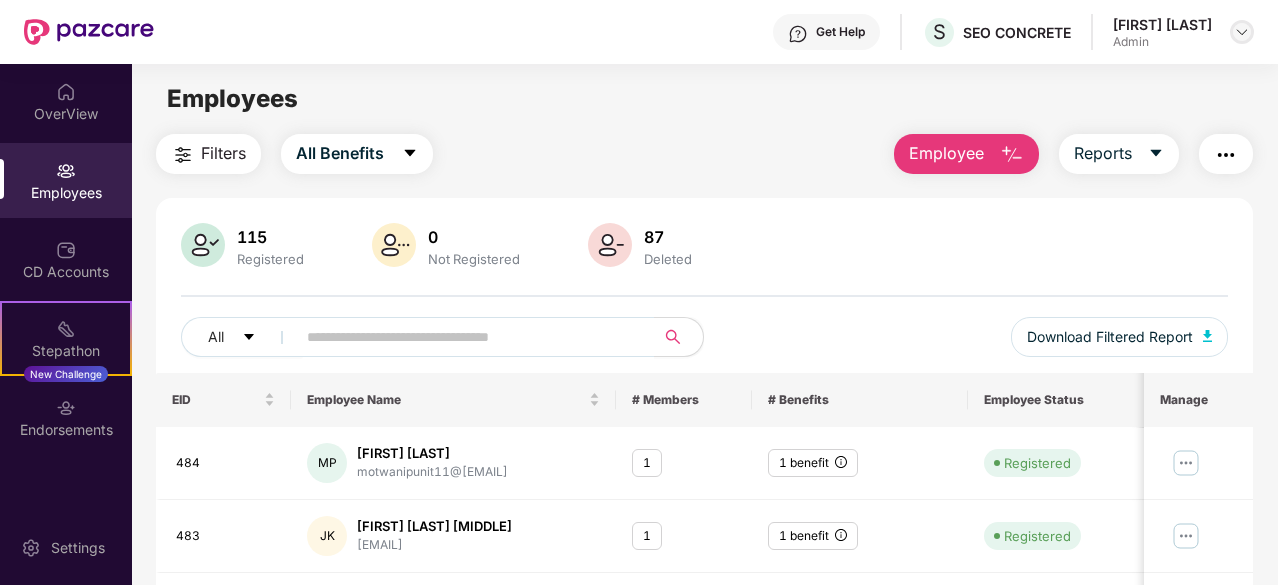 click on "[FIRST] [LAST] [ROLE]" at bounding box center [1183, 32] 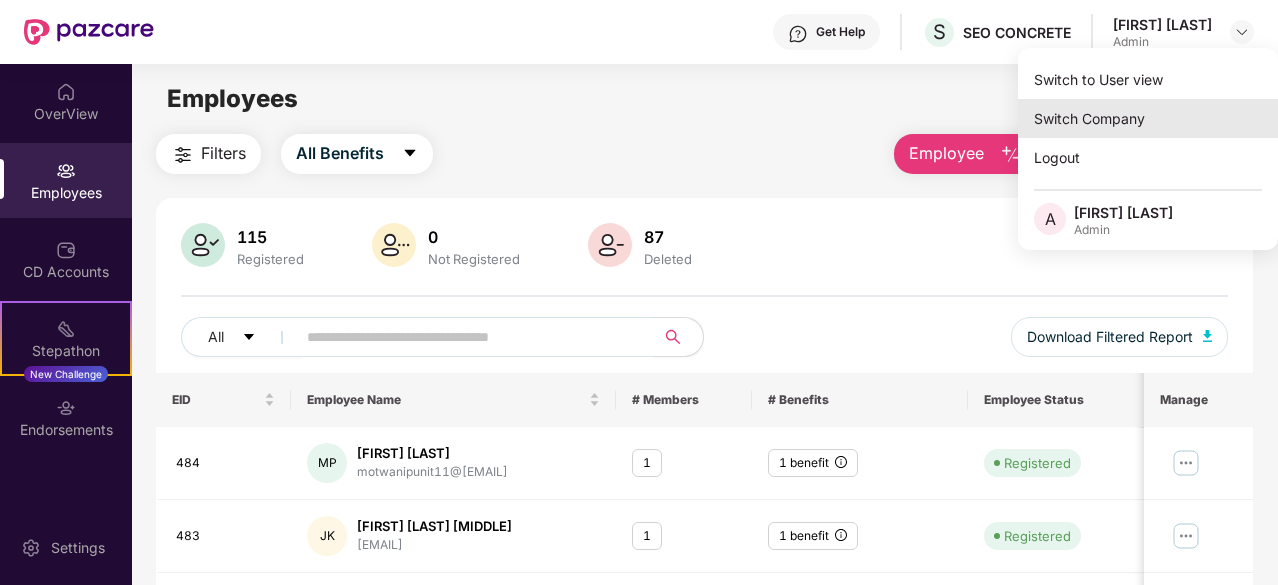 click on "Switch Company" at bounding box center (1148, 118) 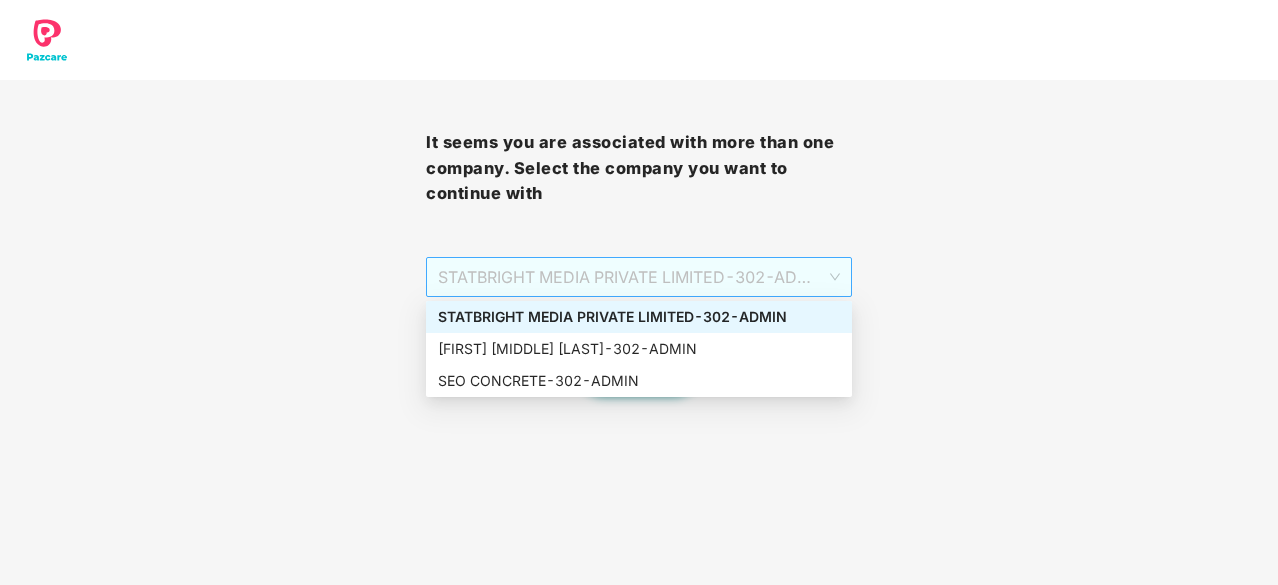 click on "STATBRIGHT MEDIA PRIVATE LIMITED - 302 - ADMIN" at bounding box center [639, 277] 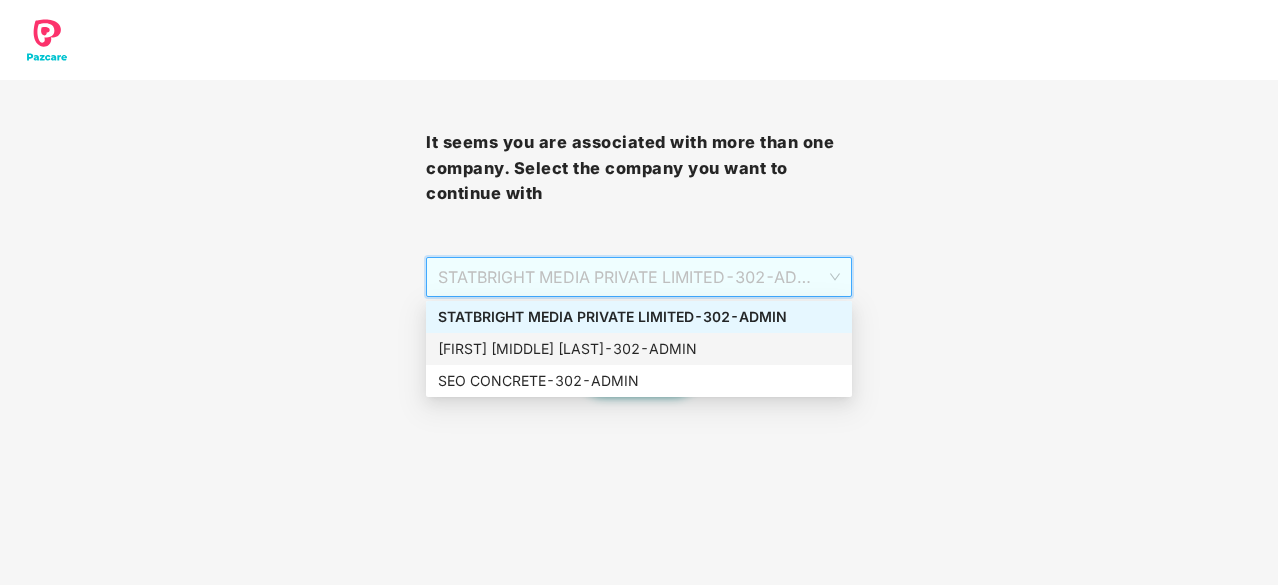 click on "[FIRST] [MIDDLE] [LAST] - 302 - ADMIN" at bounding box center [639, 349] 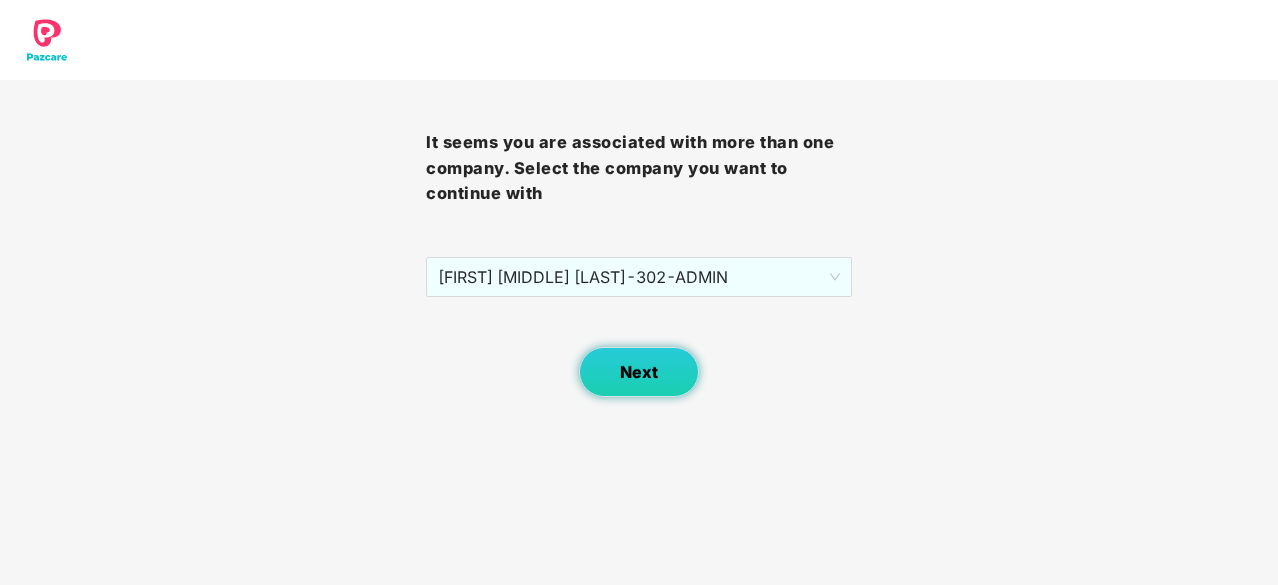 click on "Next" at bounding box center [639, 372] 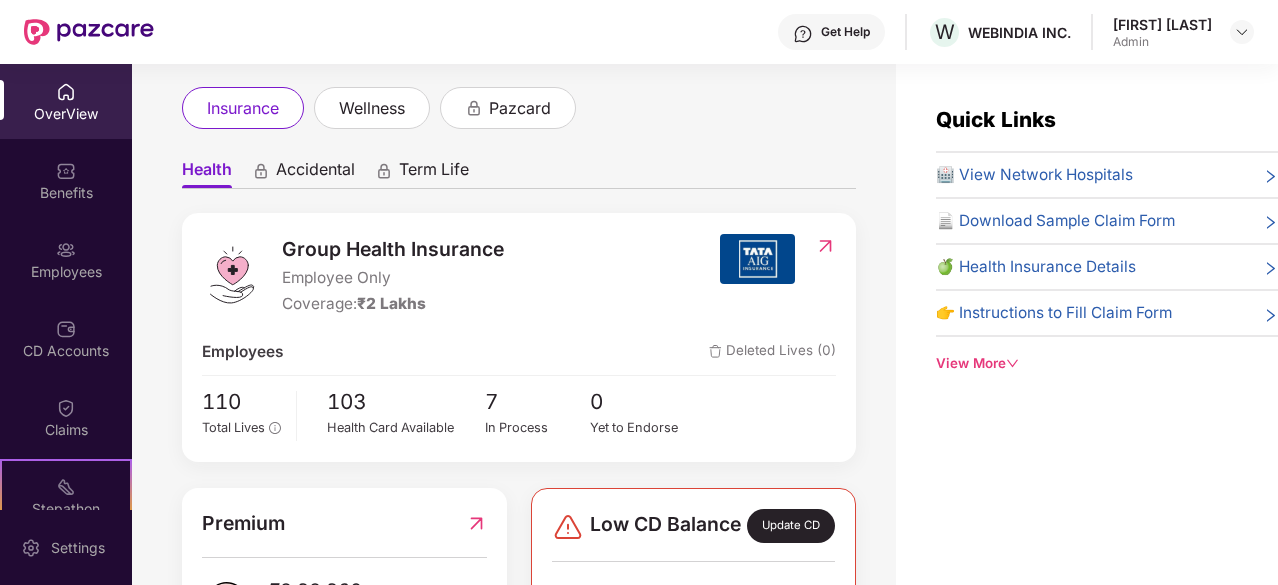scroll, scrollTop: 230, scrollLeft: 0, axis: vertical 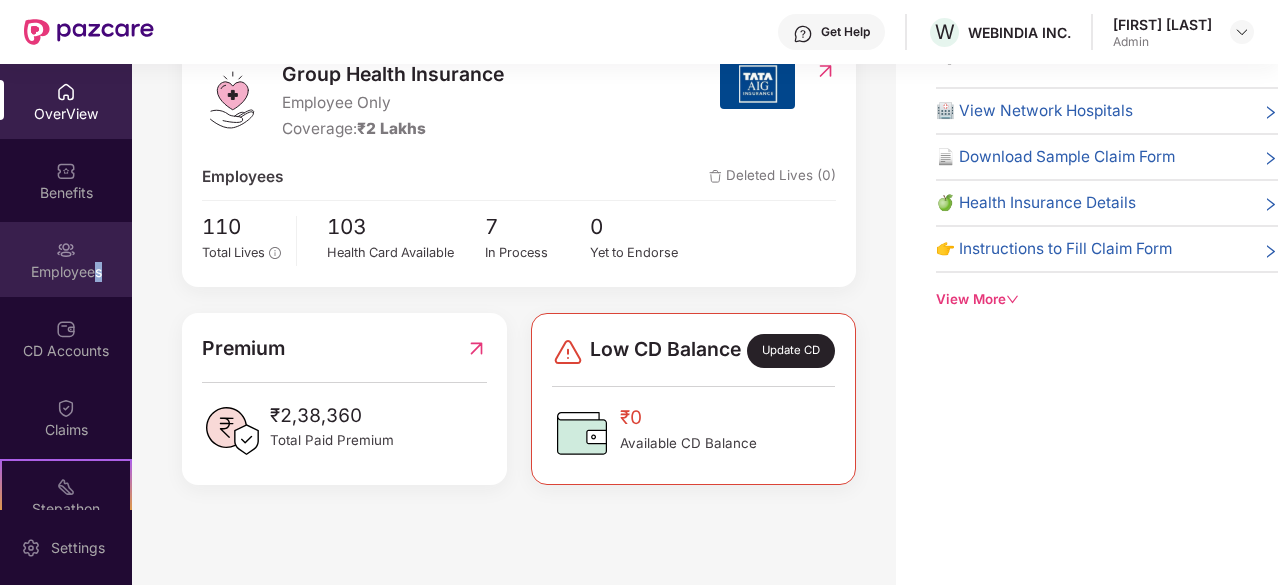 click on "Employees" at bounding box center [66, 259] 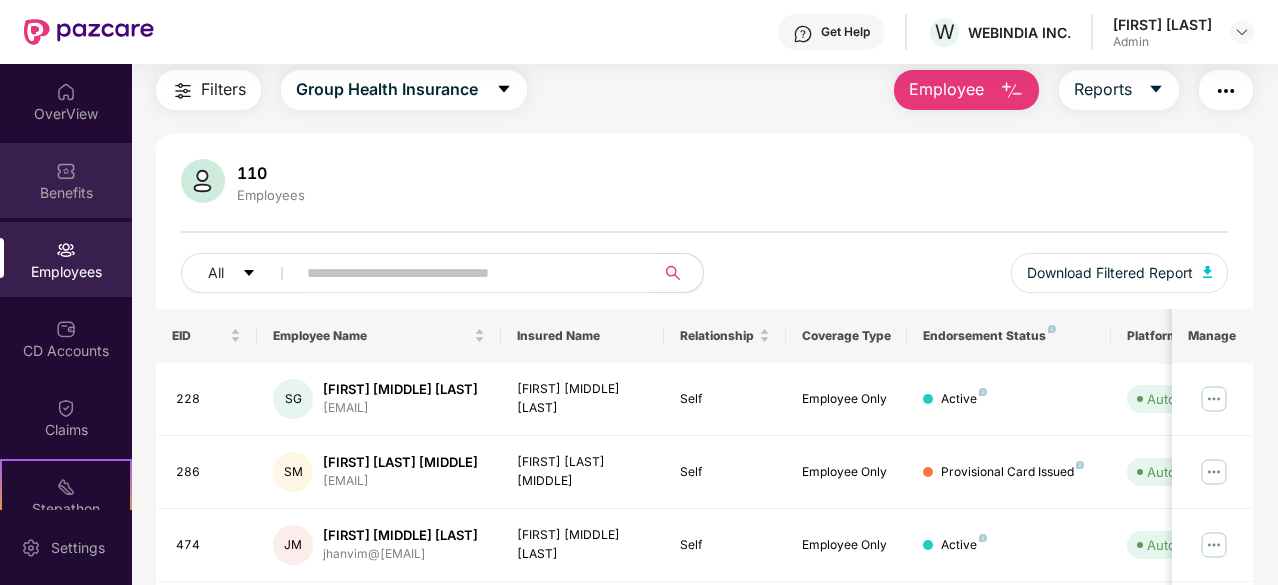 click on "Benefits" at bounding box center [66, 193] 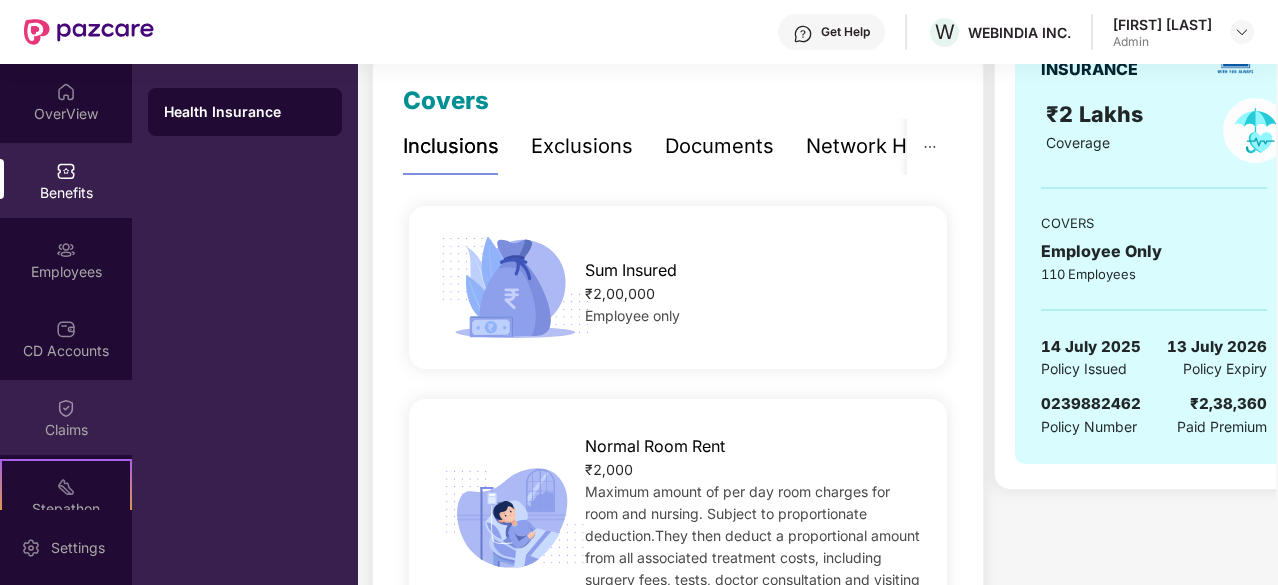 scroll, scrollTop: 300, scrollLeft: 0, axis: vertical 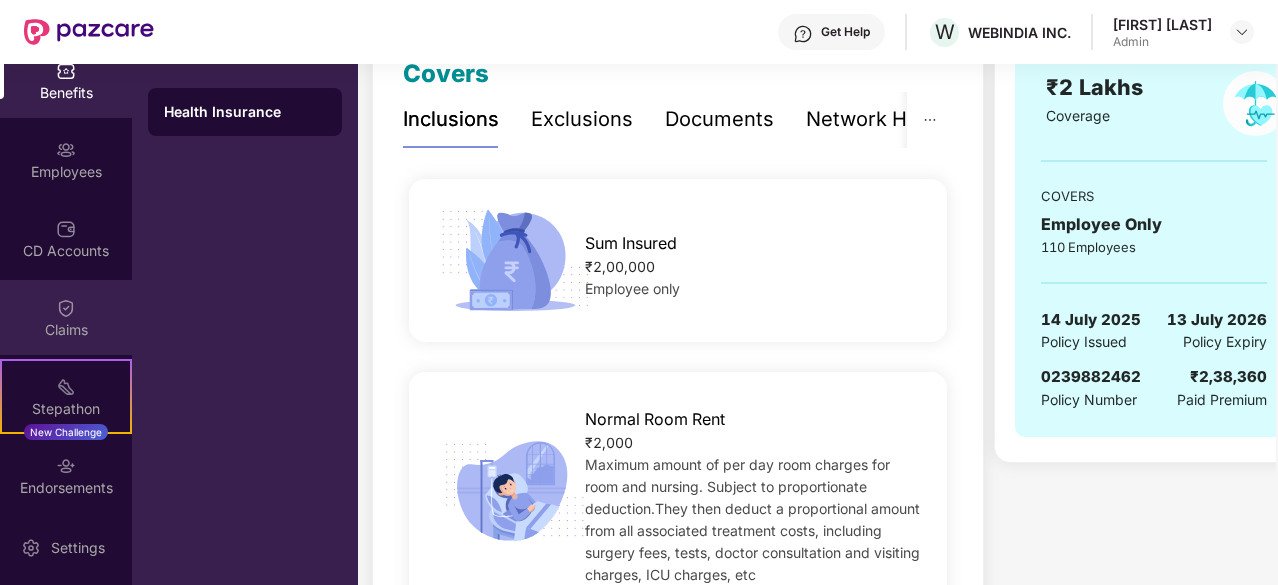 click on "Claims" at bounding box center (66, 317) 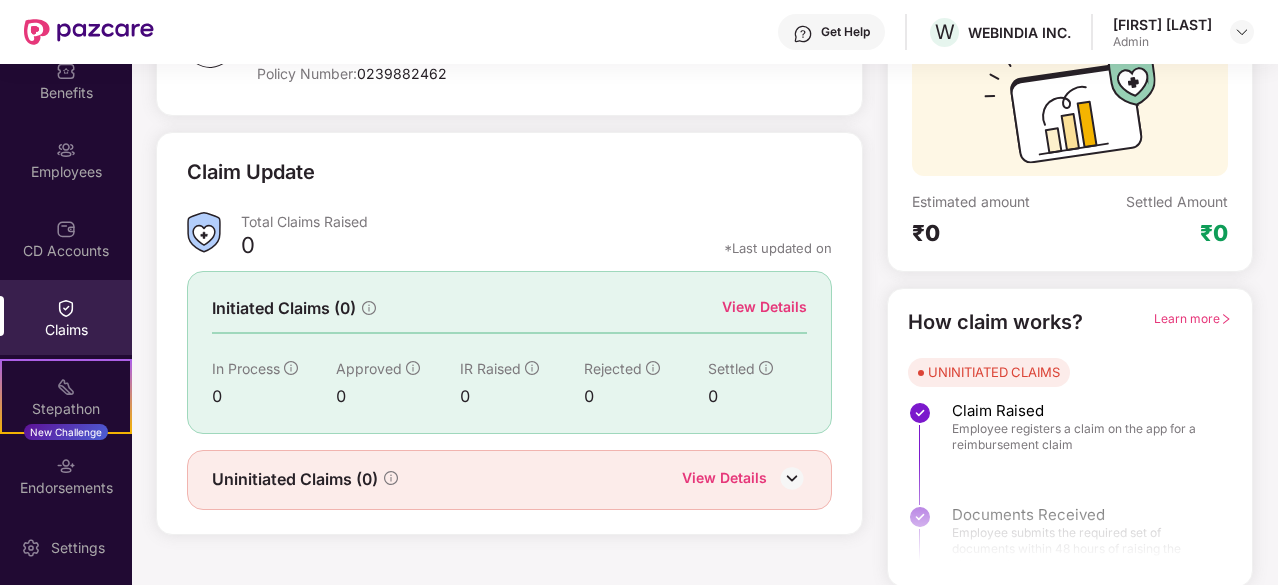scroll, scrollTop: 0, scrollLeft: 0, axis: both 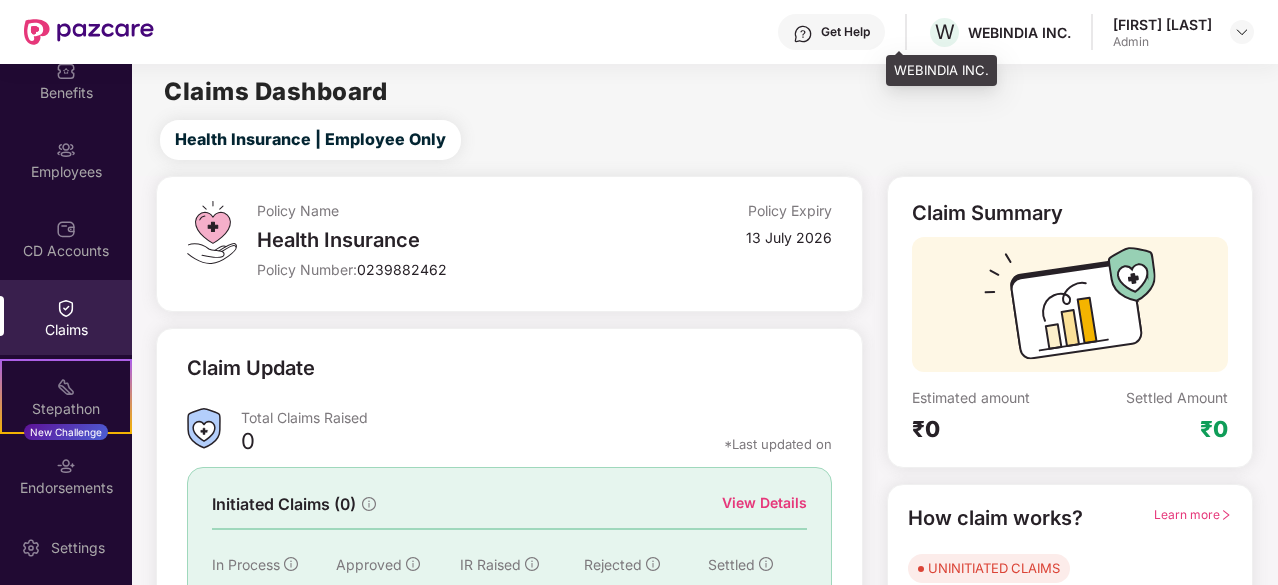 click on "WEBINDIA INC." at bounding box center [1019, 32] 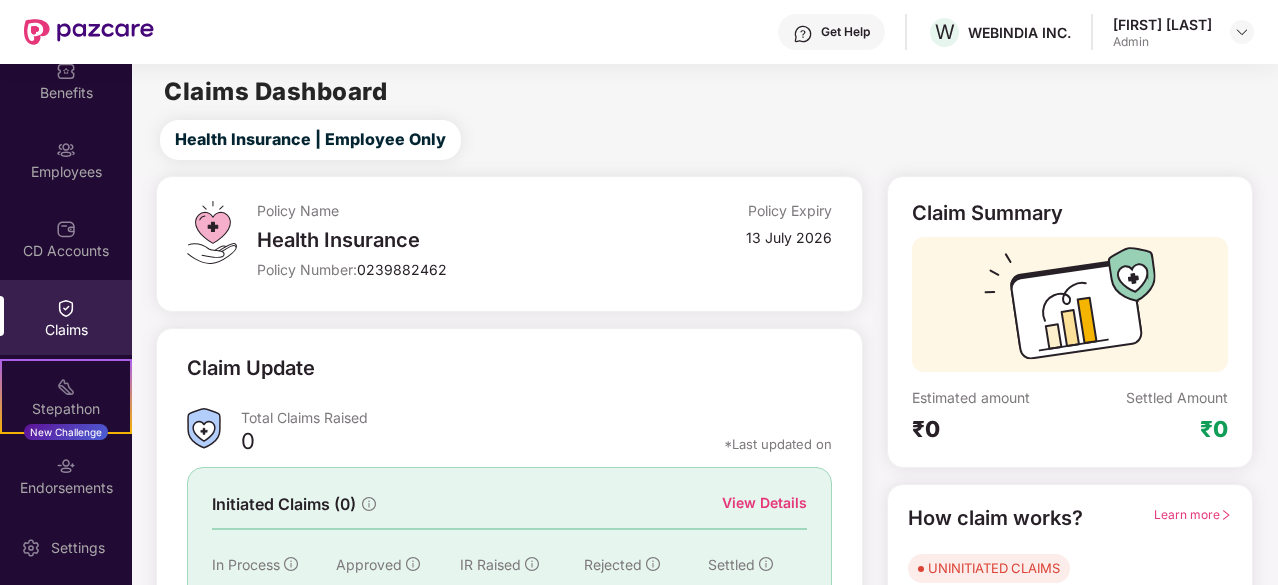 click on "Admin" at bounding box center (1162, 42) 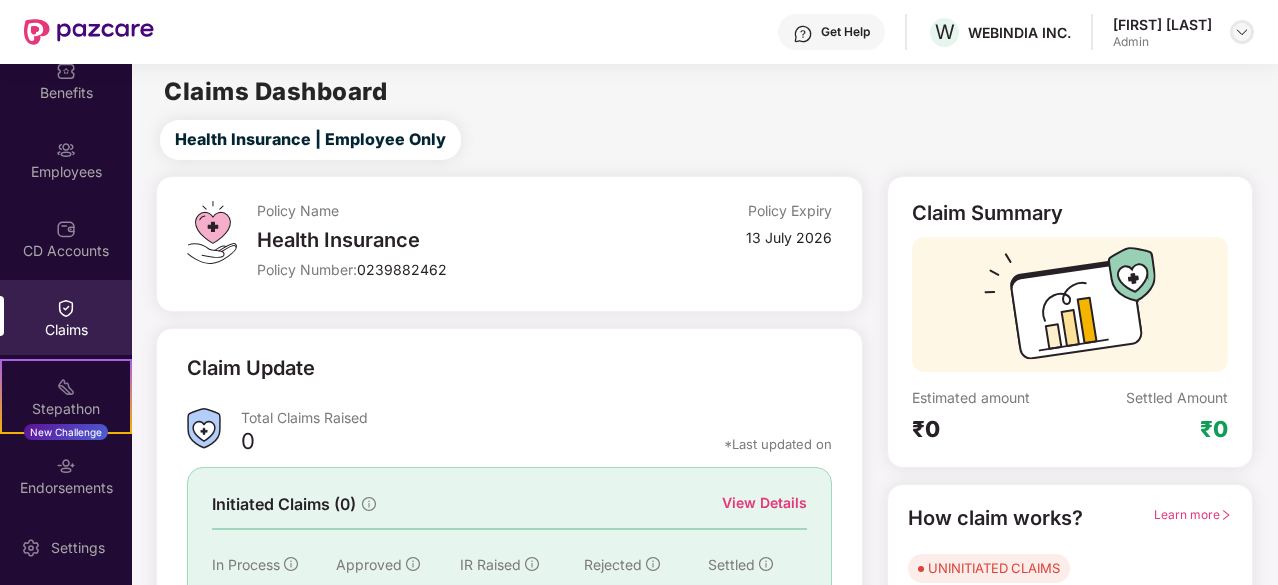 click at bounding box center [1242, 32] 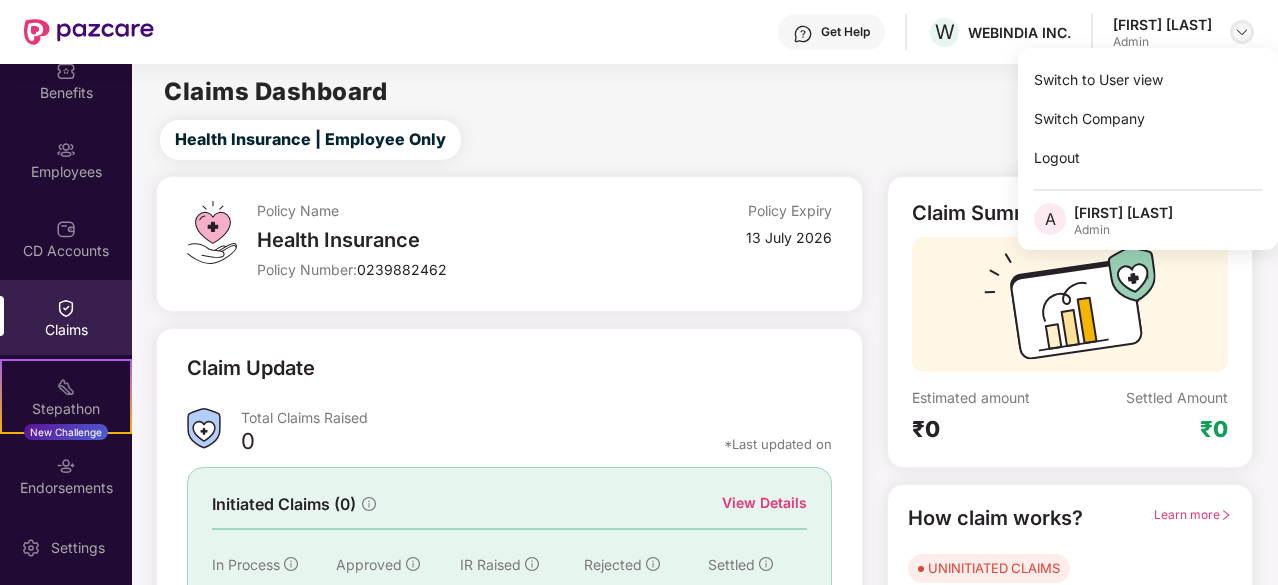 click at bounding box center (1242, 32) 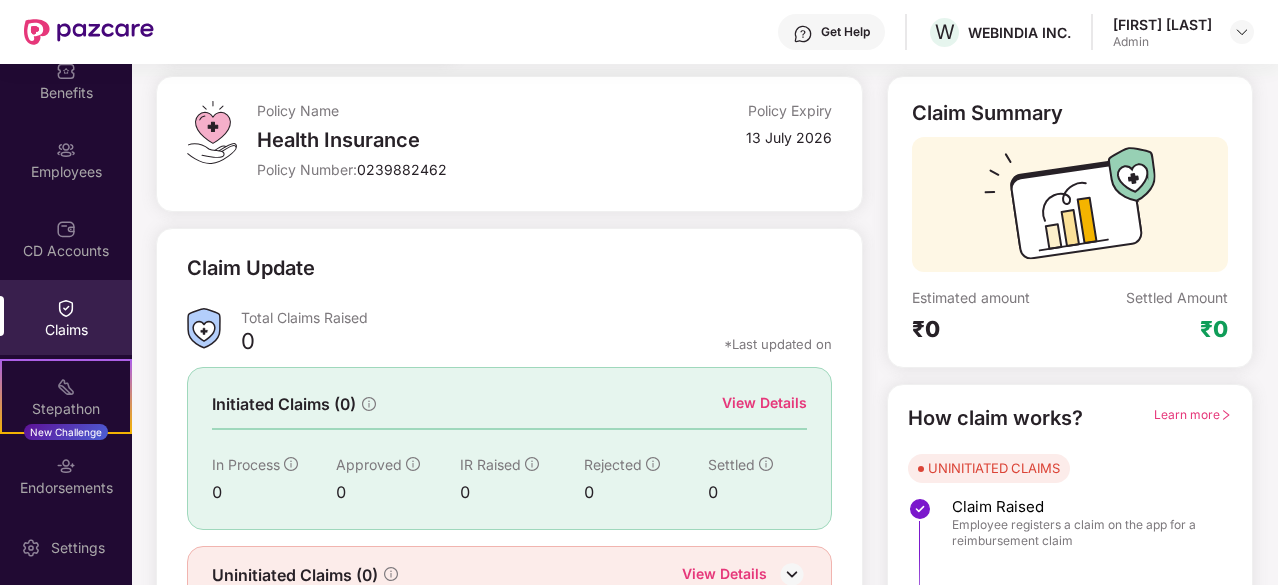 scroll, scrollTop: 196, scrollLeft: 0, axis: vertical 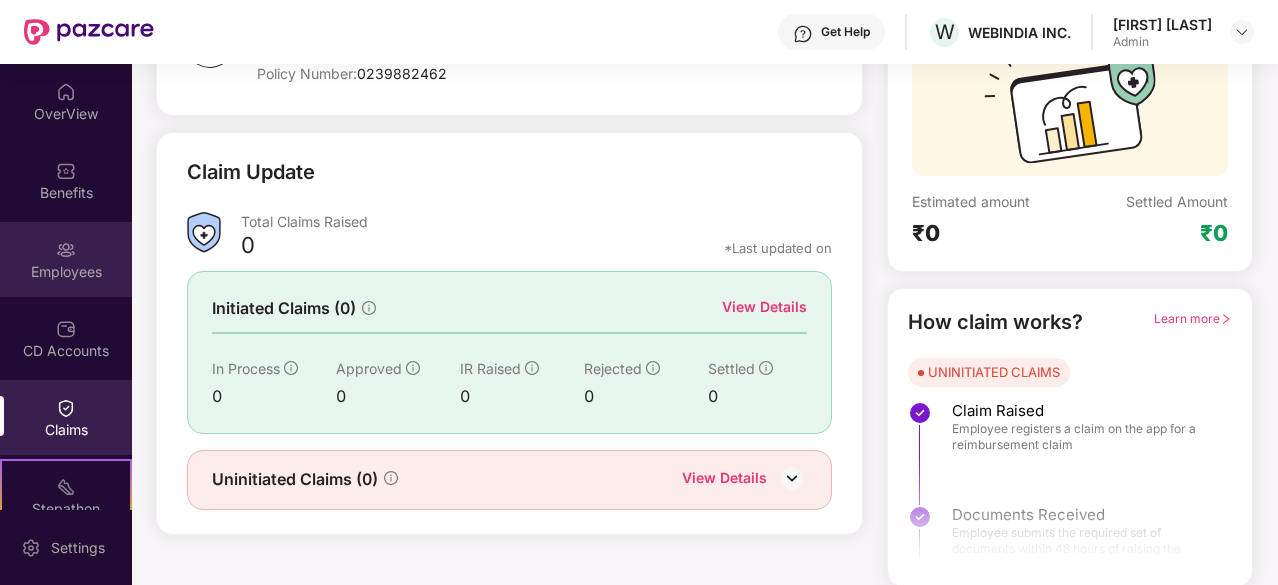 click on "Employees" at bounding box center [66, 259] 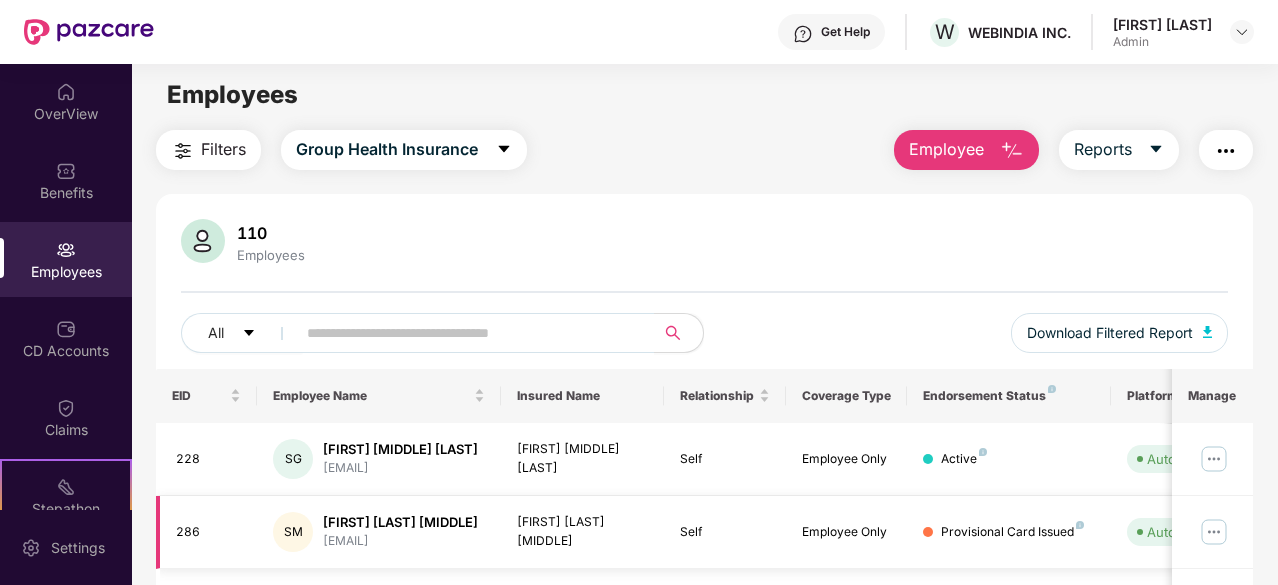 scroll, scrollTop: 0, scrollLeft: 0, axis: both 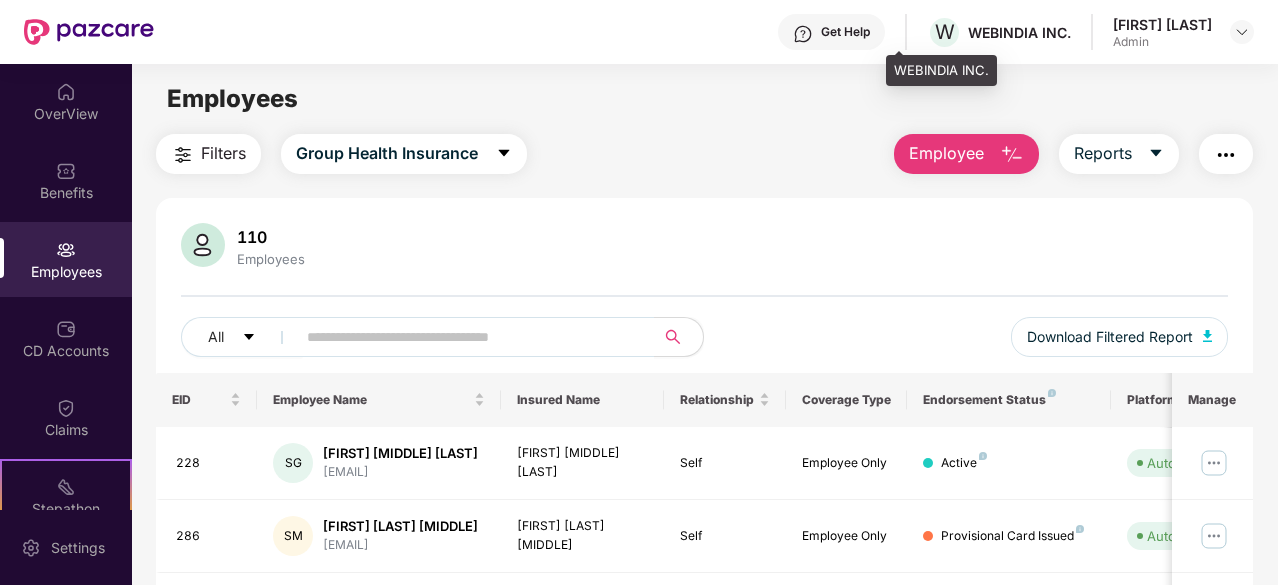 click on "WEBINDIA INC." at bounding box center [1019, 32] 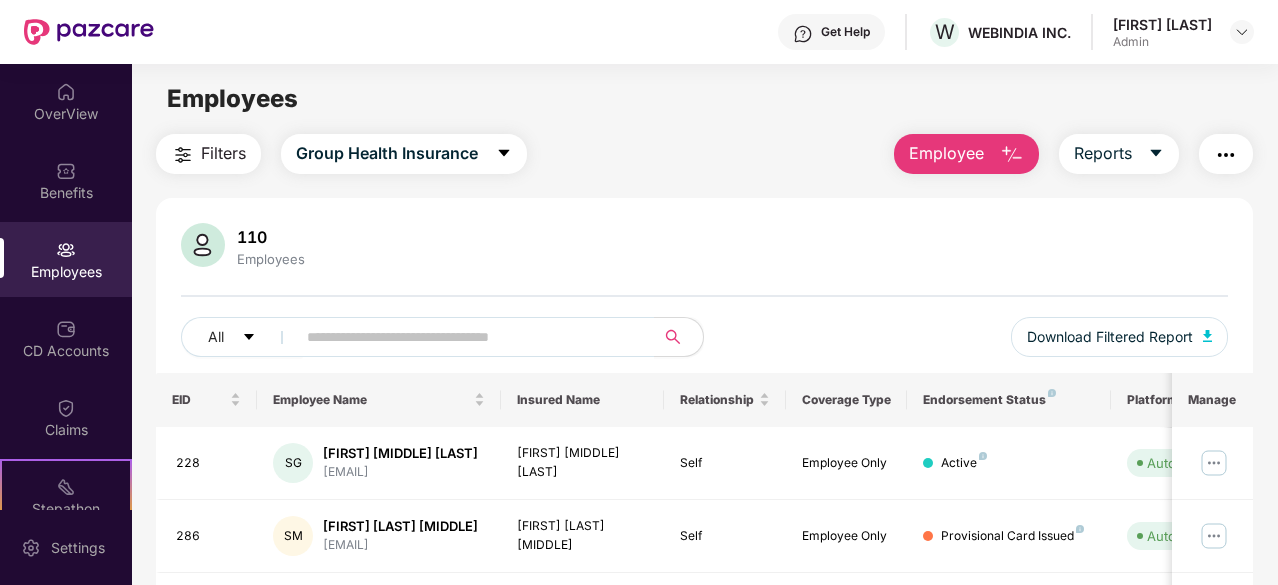 click on "Get Help W WEBINDIA INC. [FIRST] [LAST] [ROLE]" at bounding box center [704, 32] 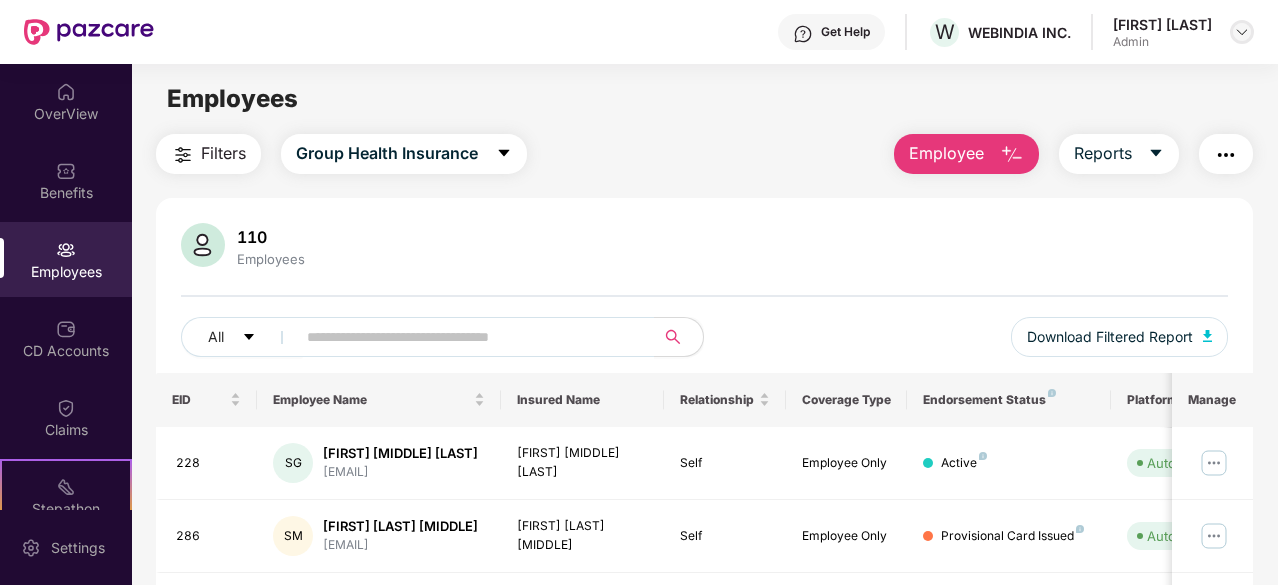 click at bounding box center (1242, 32) 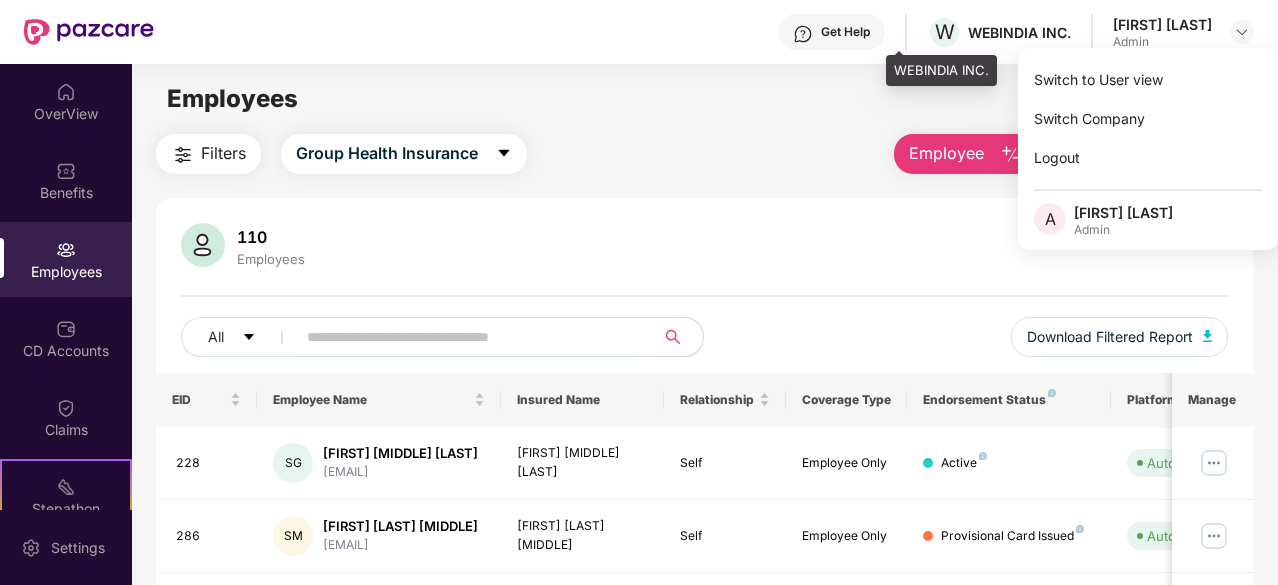 click on "WEBINDIA INC." at bounding box center (1019, 32) 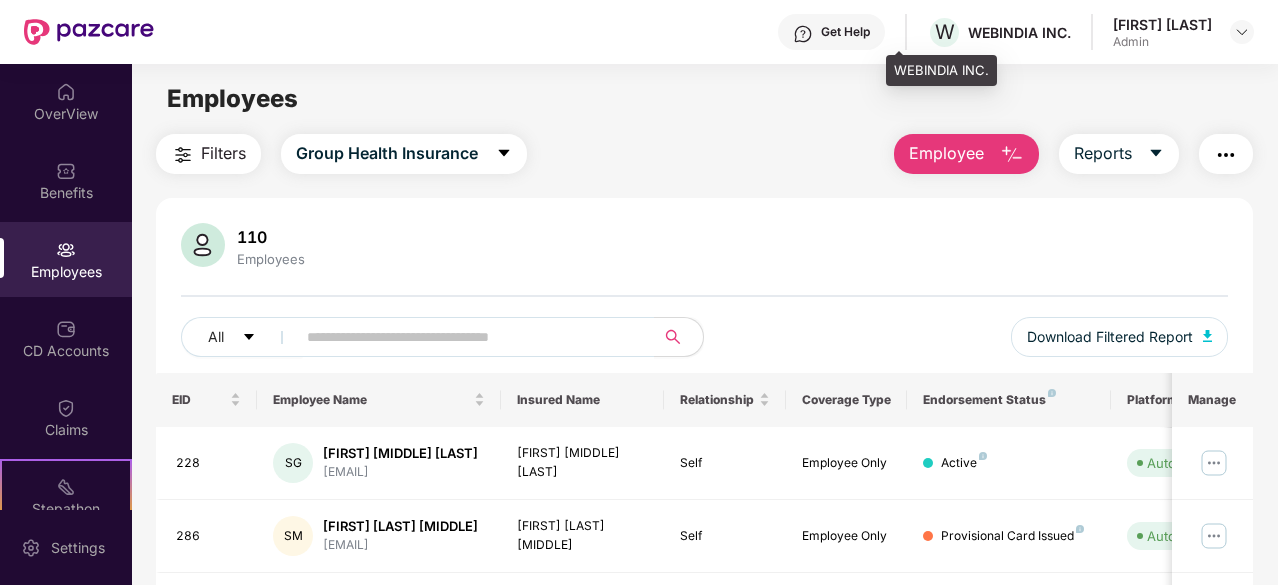 click on "W WEBINDIA INC." at bounding box center (999, 32) 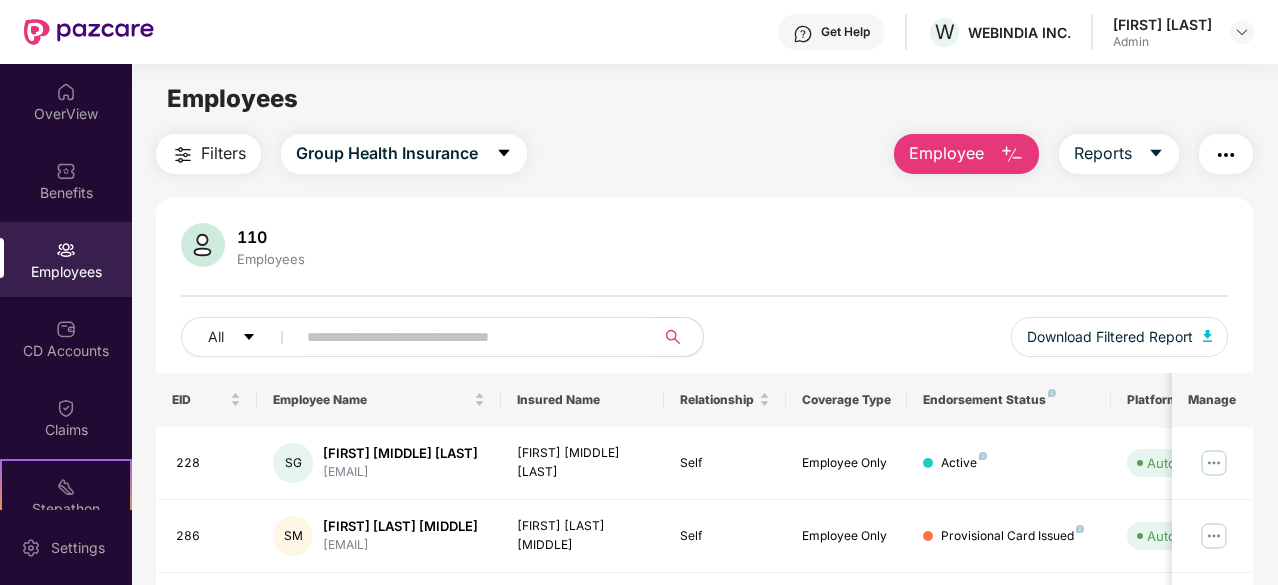 click on "[FIRST] [LAST]" at bounding box center [1162, 24] 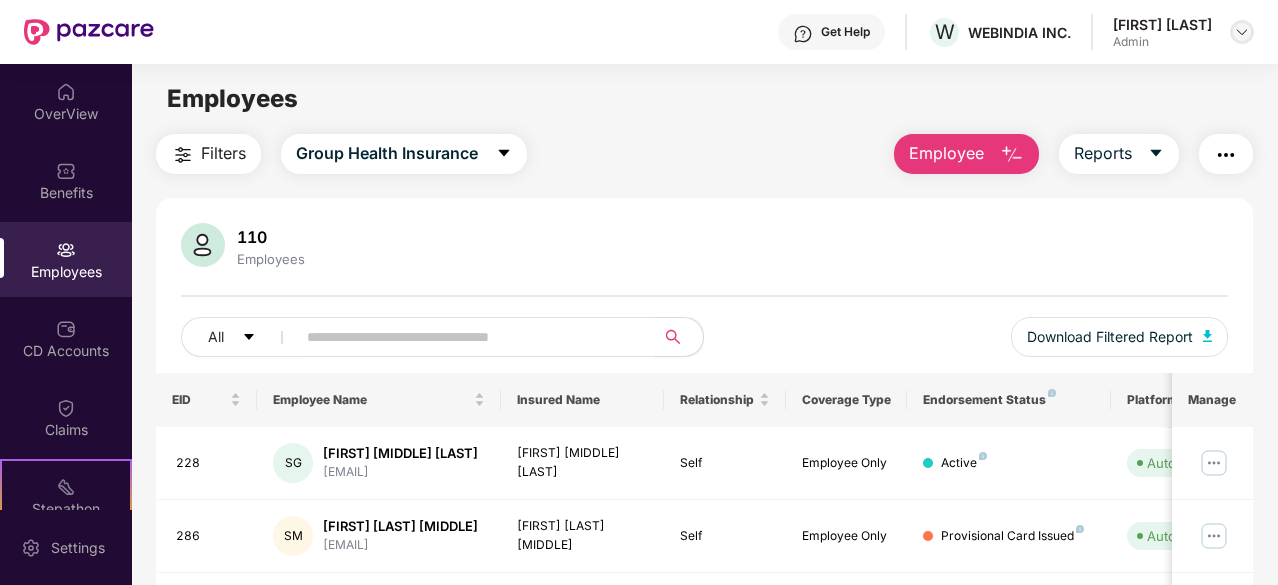 click at bounding box center (1242, 32) 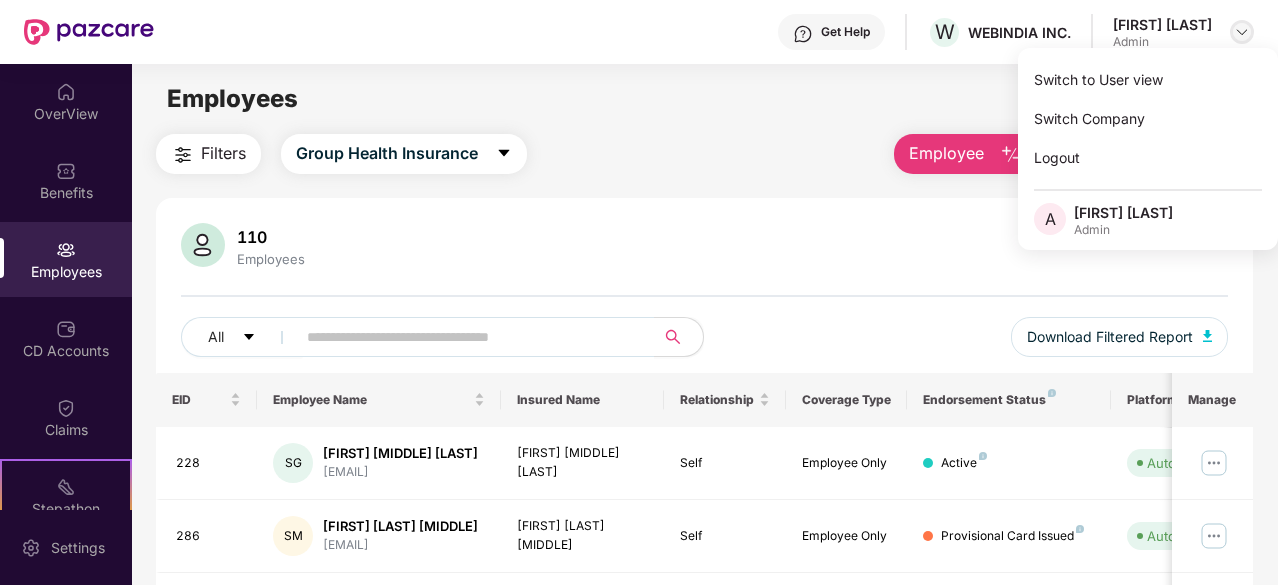 click at bounding box center [1242, 32] 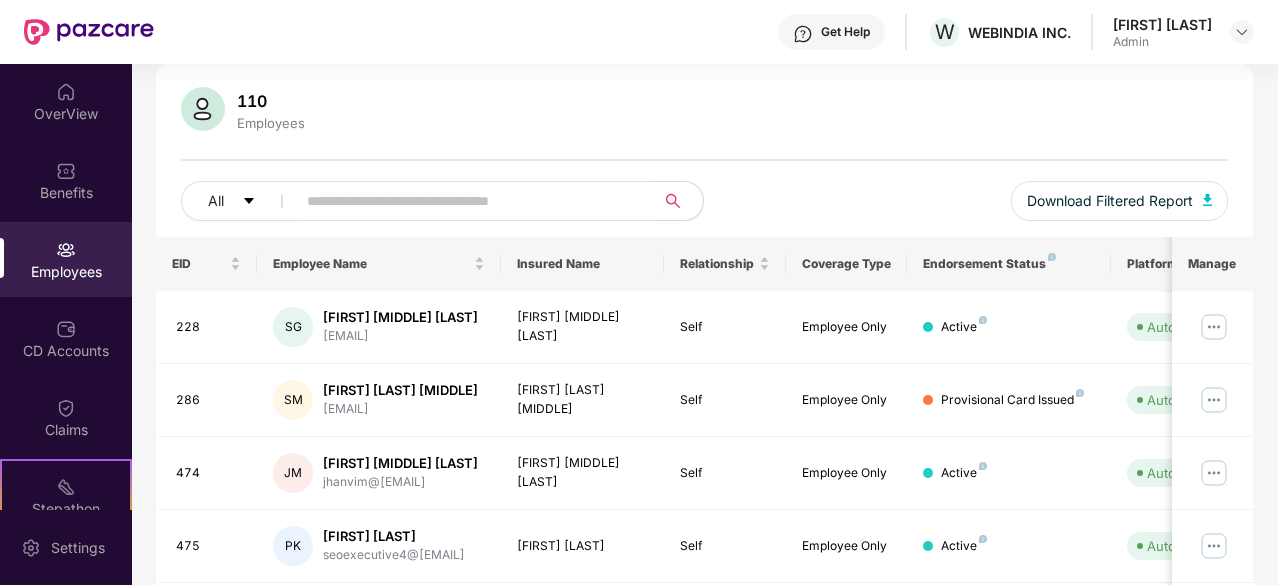 scroll, scrollTop: 0, scrollLeft: 0, axis: both 